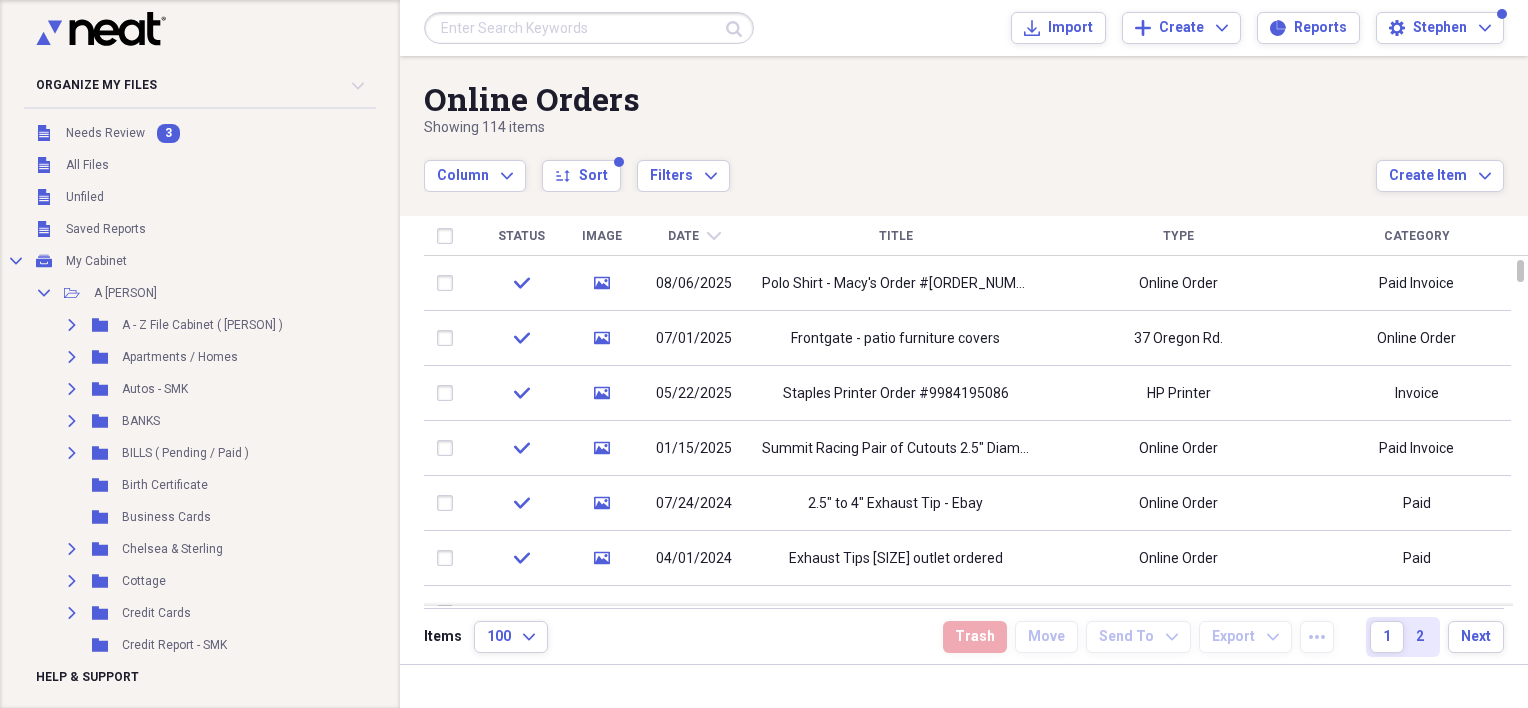 scroll, scrollTop: 0, scrollLeft: 0, axis: both 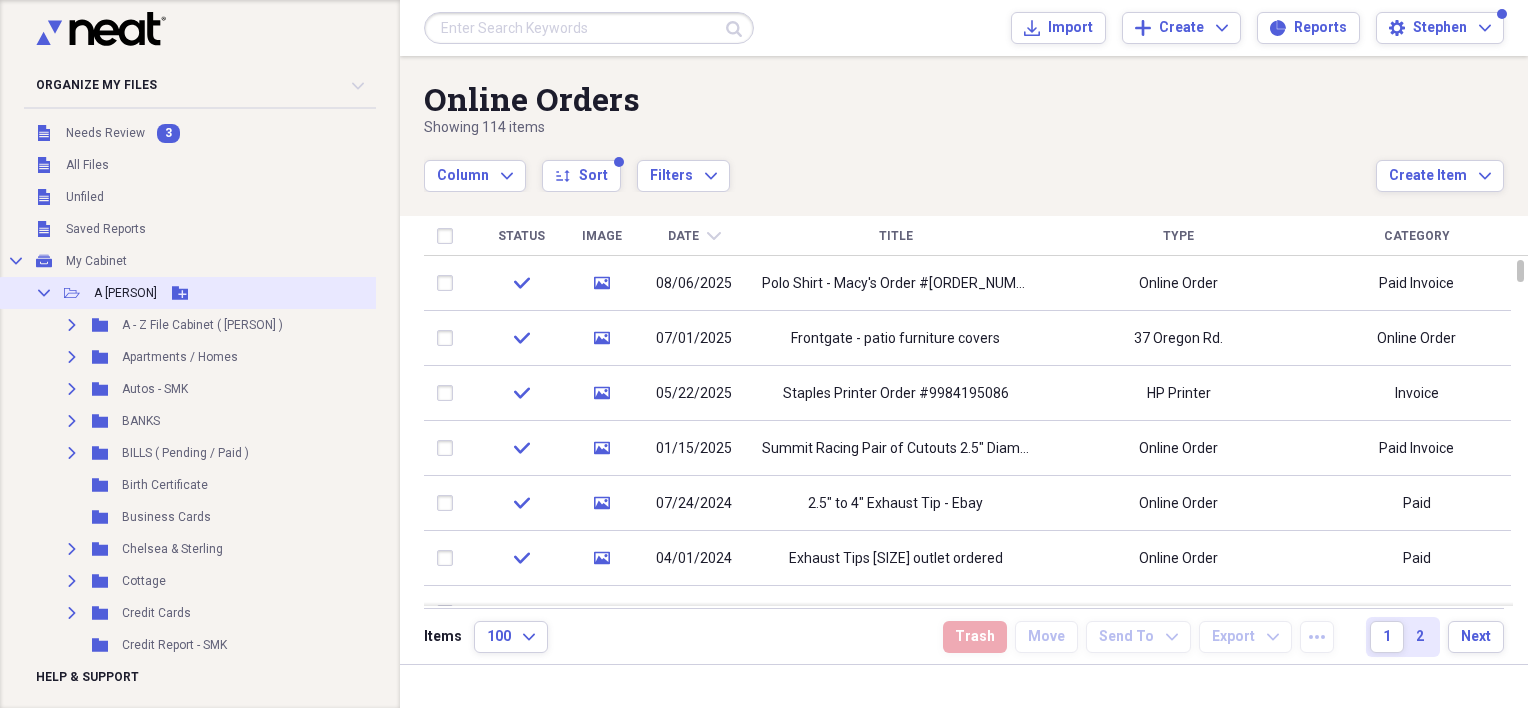 click 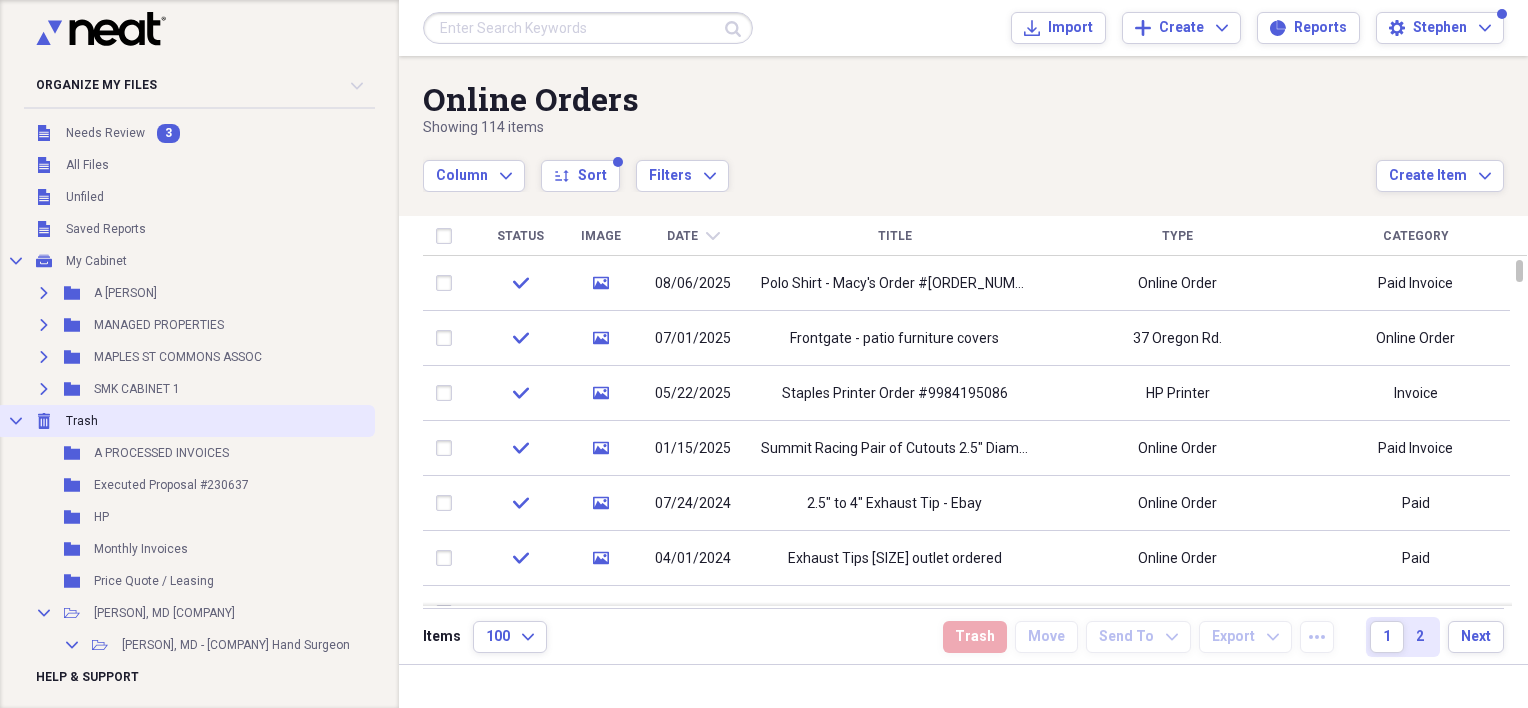 click 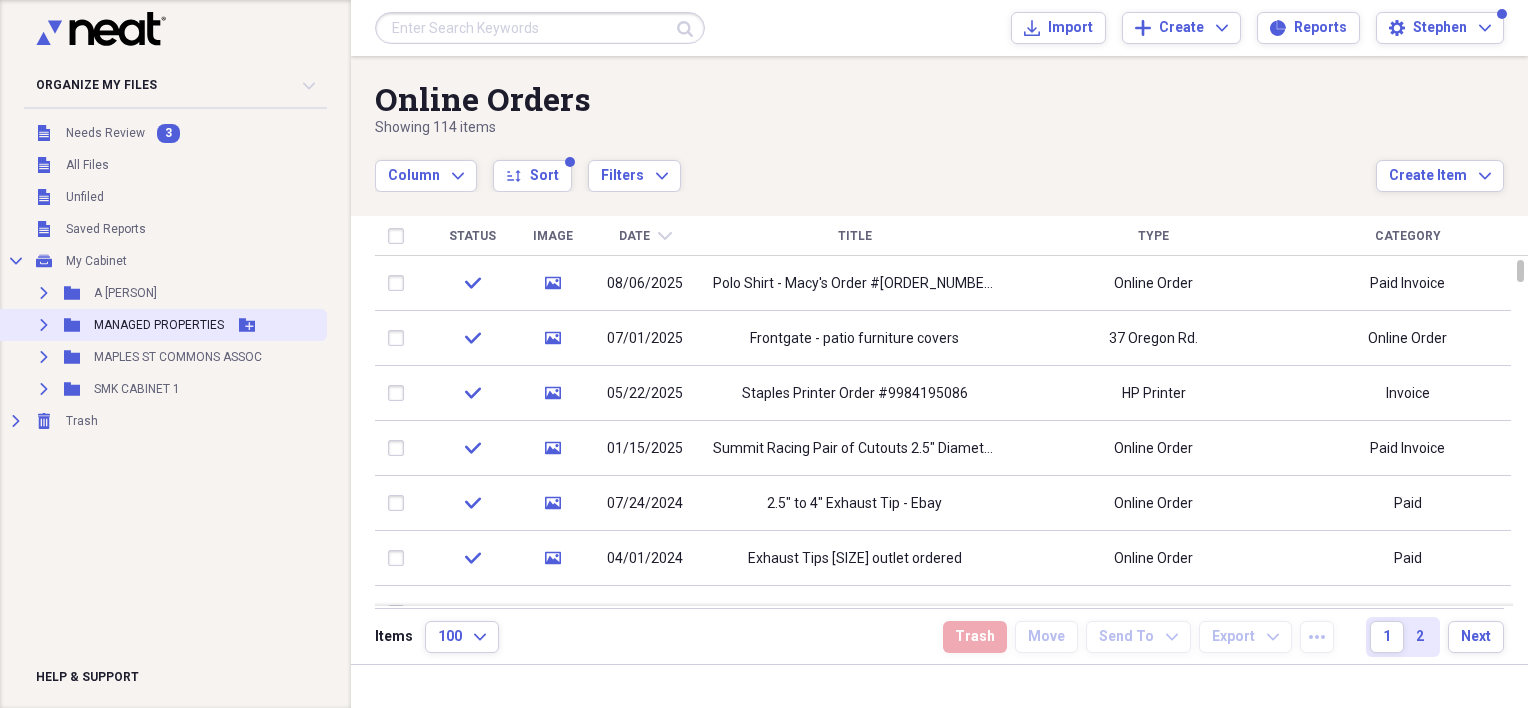 click on "Expand" 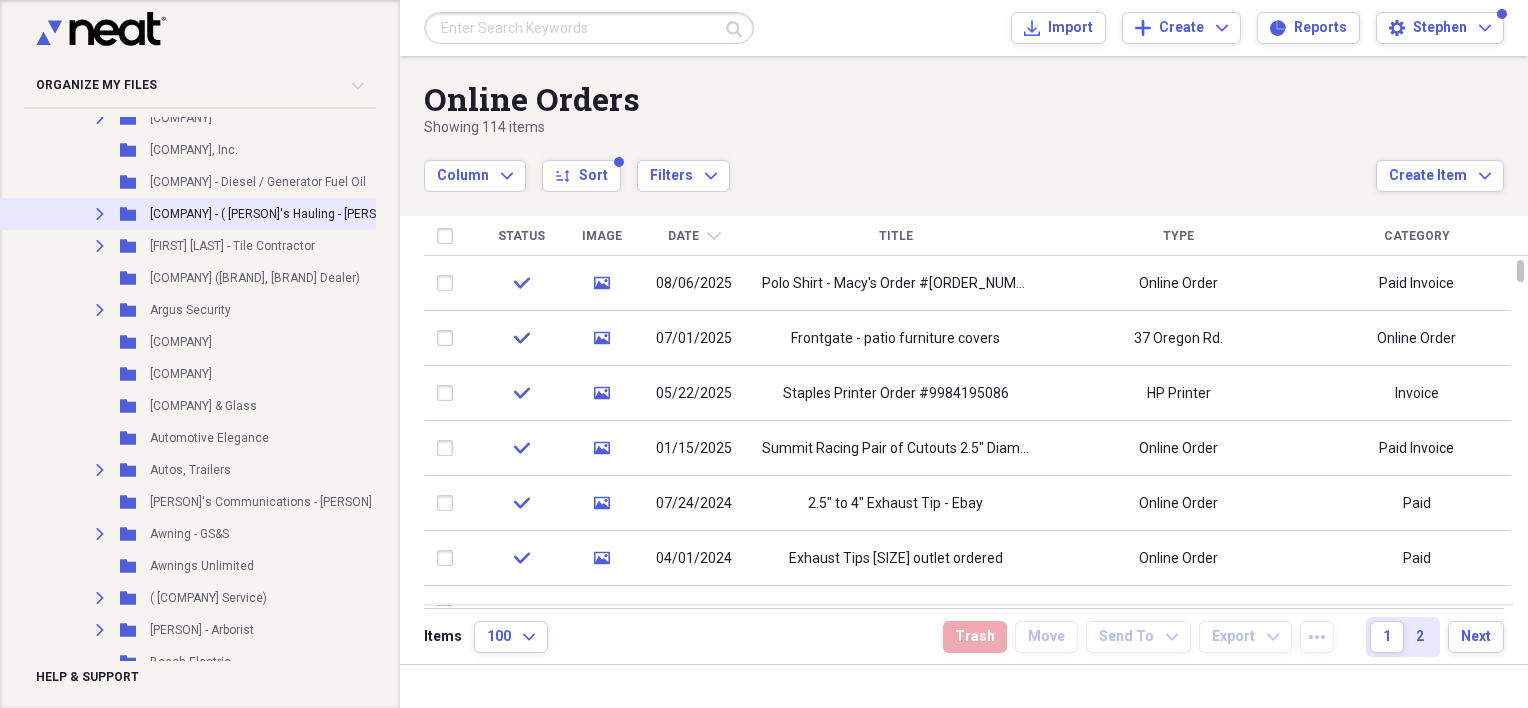 scroll, scrollTop: 700, scrollLeft: 0, axis: vertical 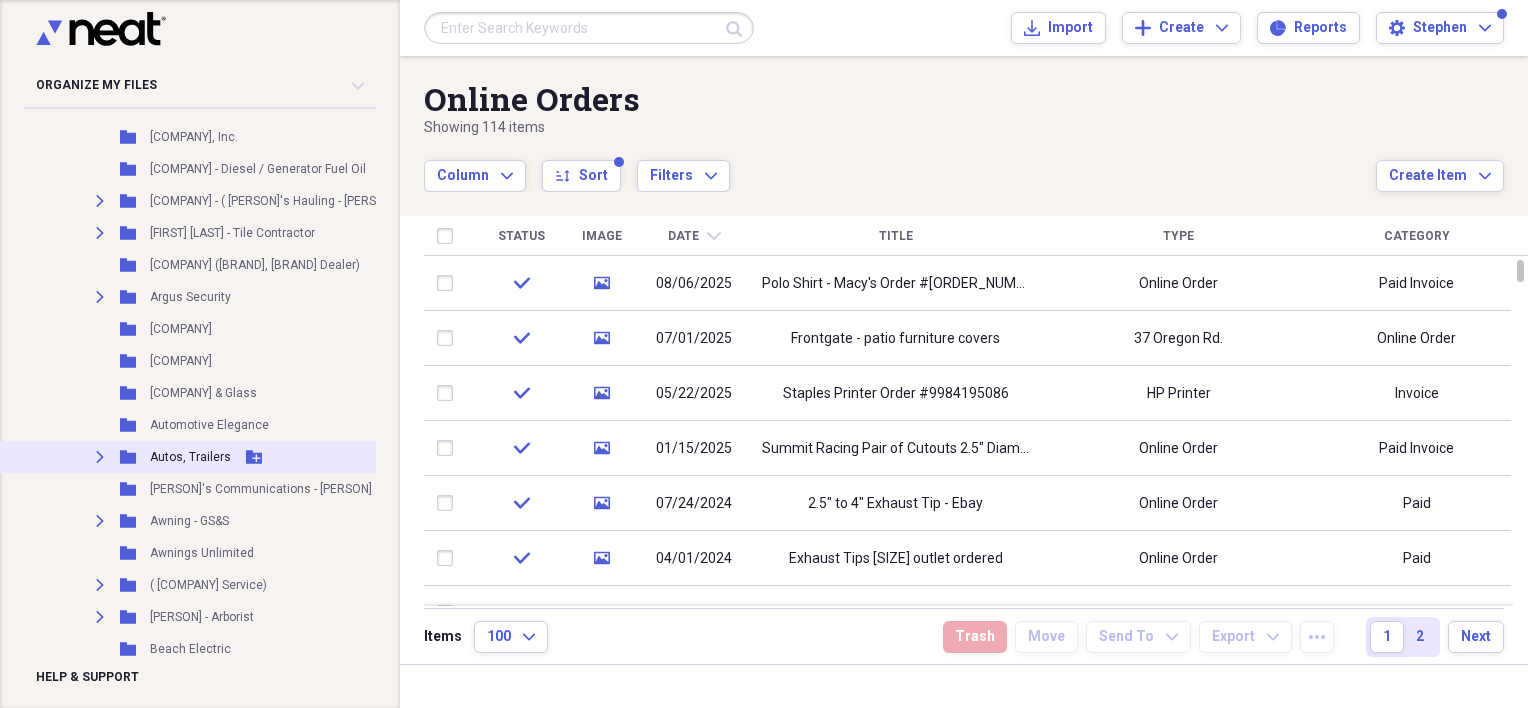 click on "Expand" 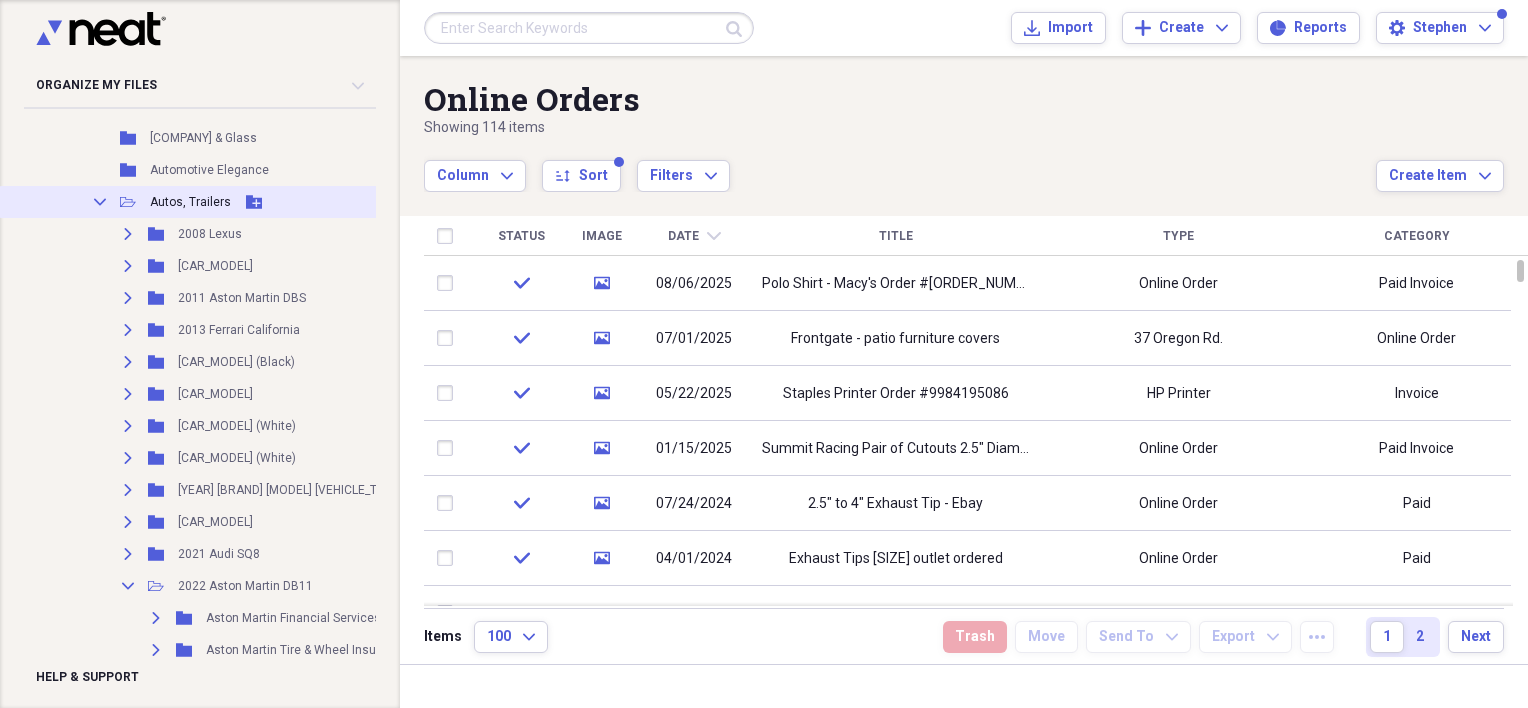 scroll, scrollTop: 1100, scrollLeft: 0, axis: vertical 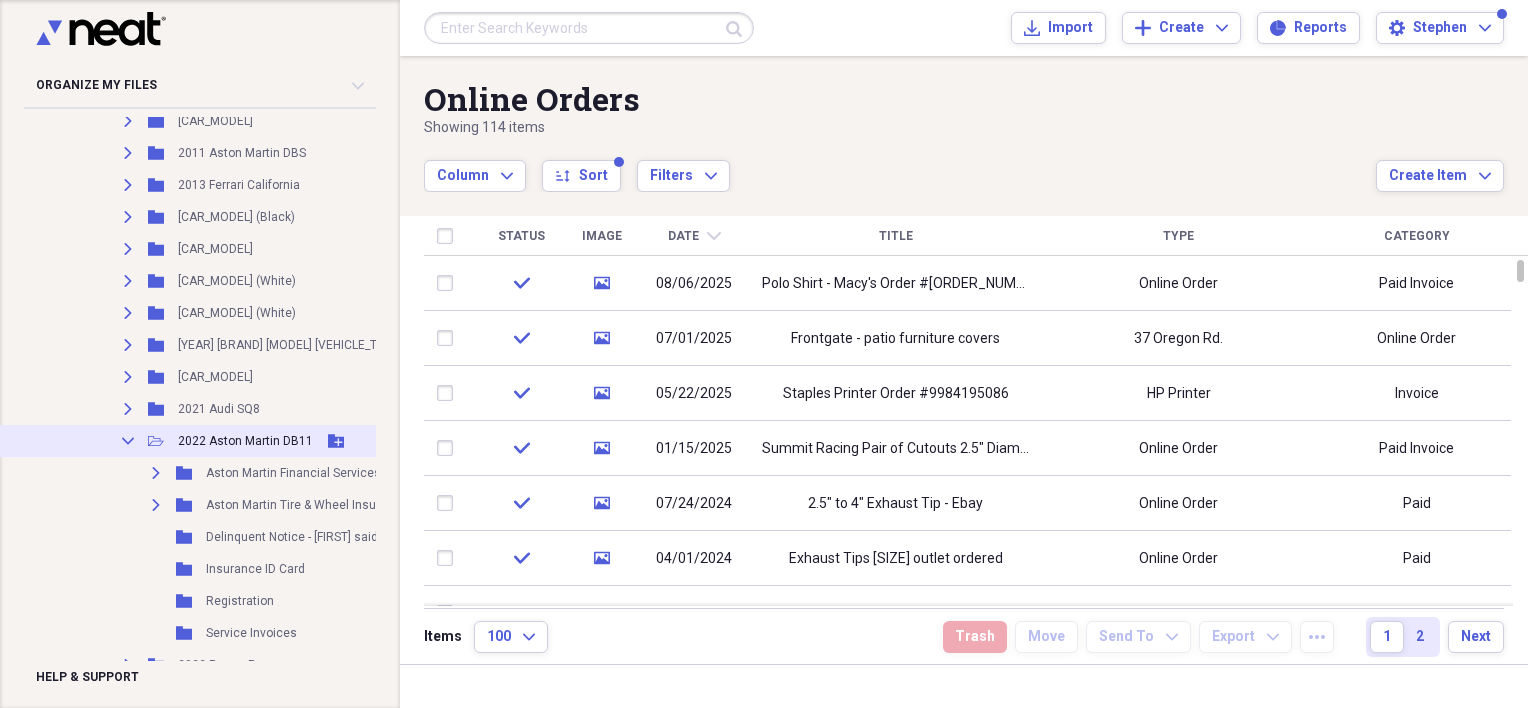 click on "Collapse" 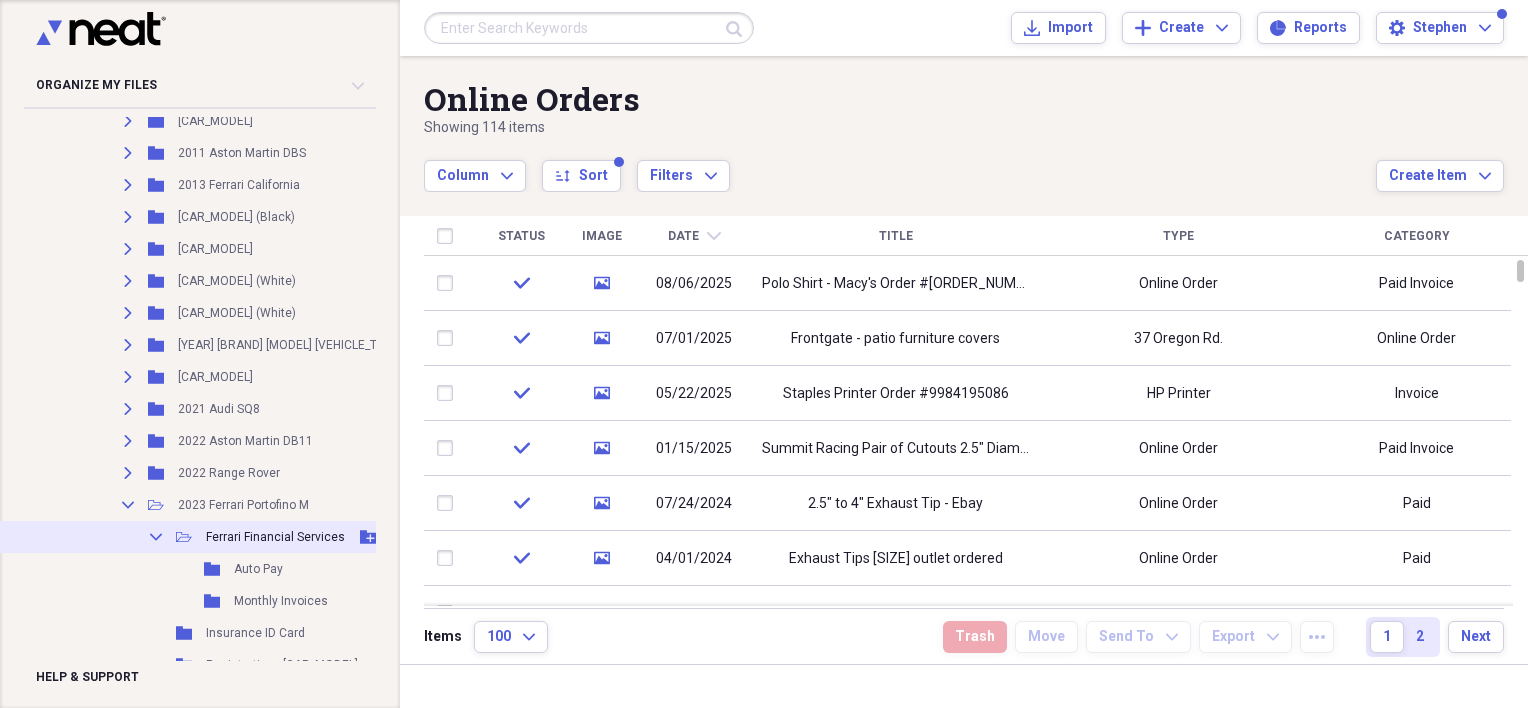 scroll, scrollTop: 1200, scrollLeft: 0, axis: vertical 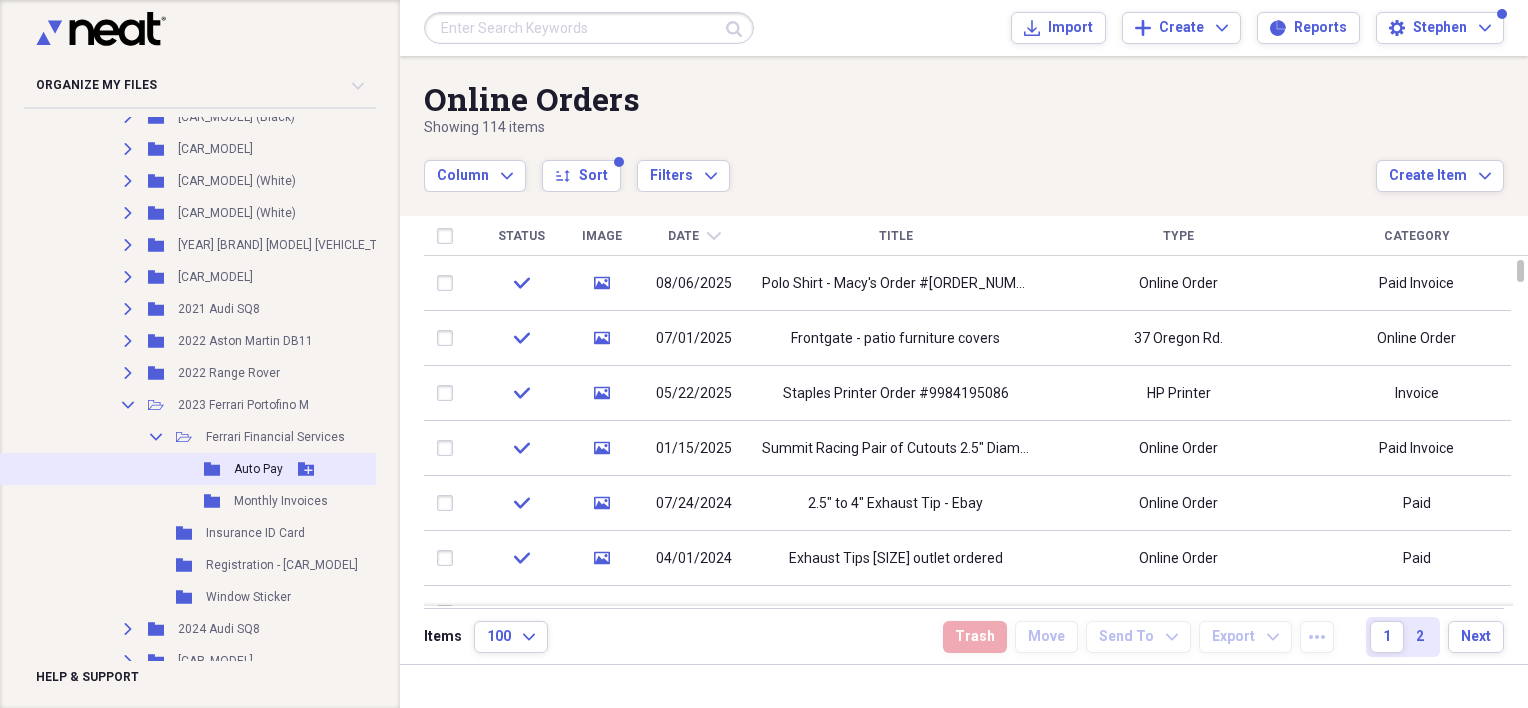 click on "Auto Pay" at bounding box center [258, 469] 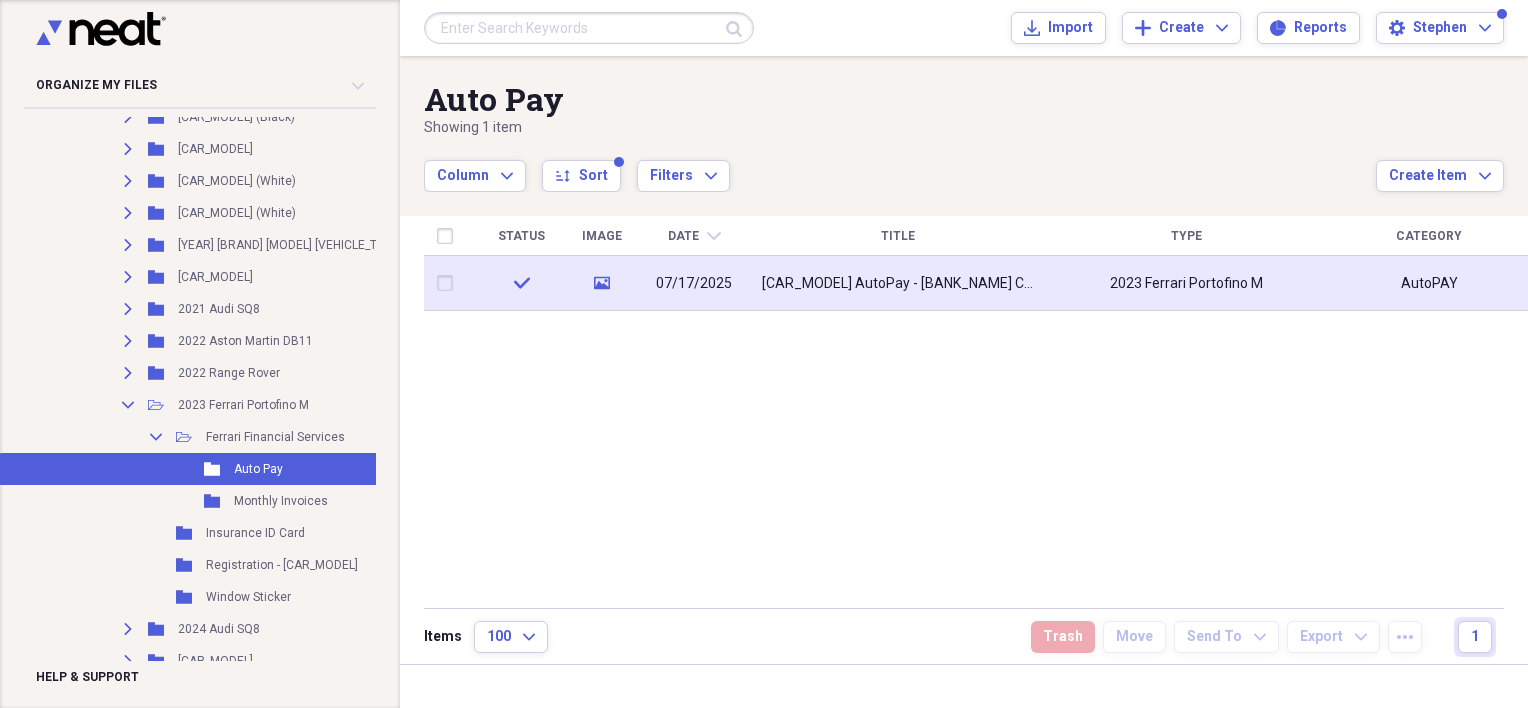 click on "[CAR_MODEL] AutoPay - [BANK_NAME] Checking" at bounding box center (898, 284) 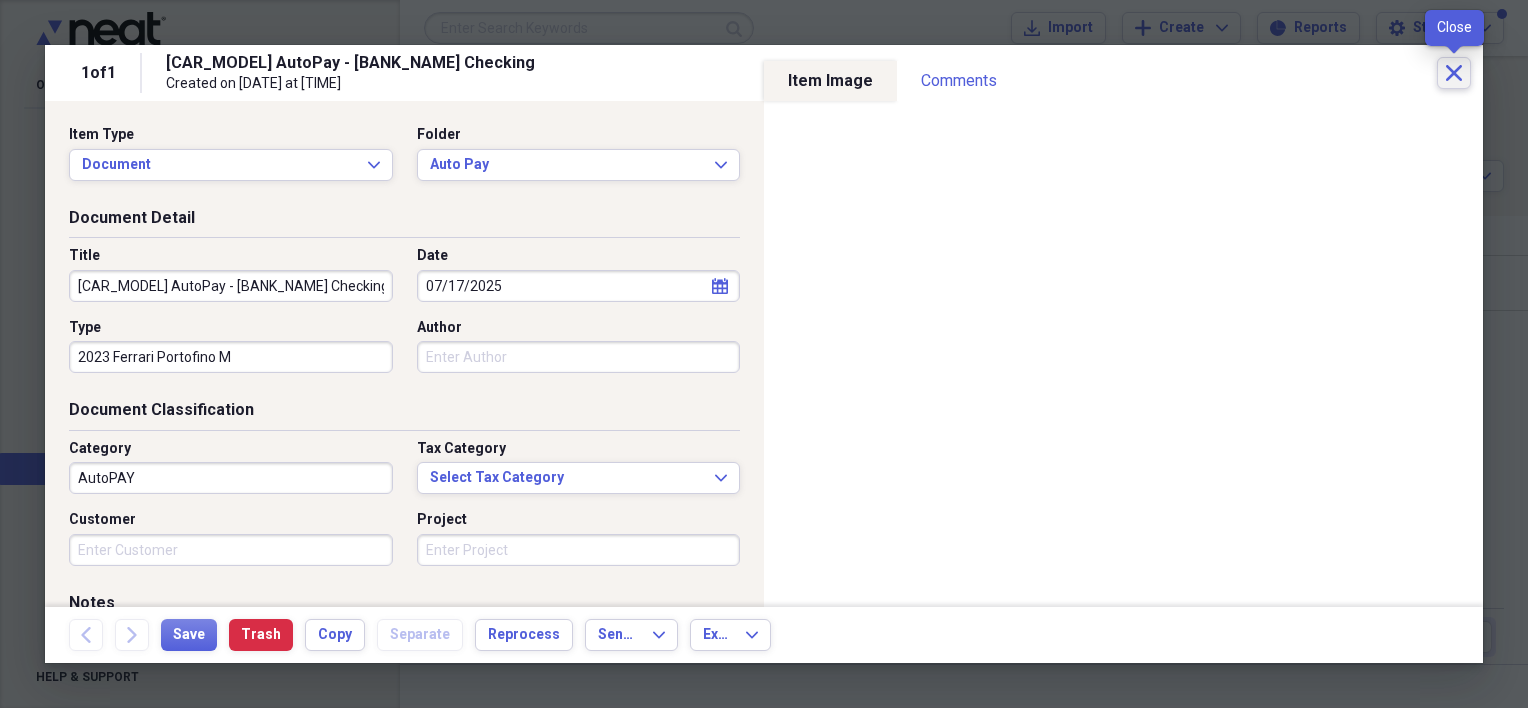 click on "Close" 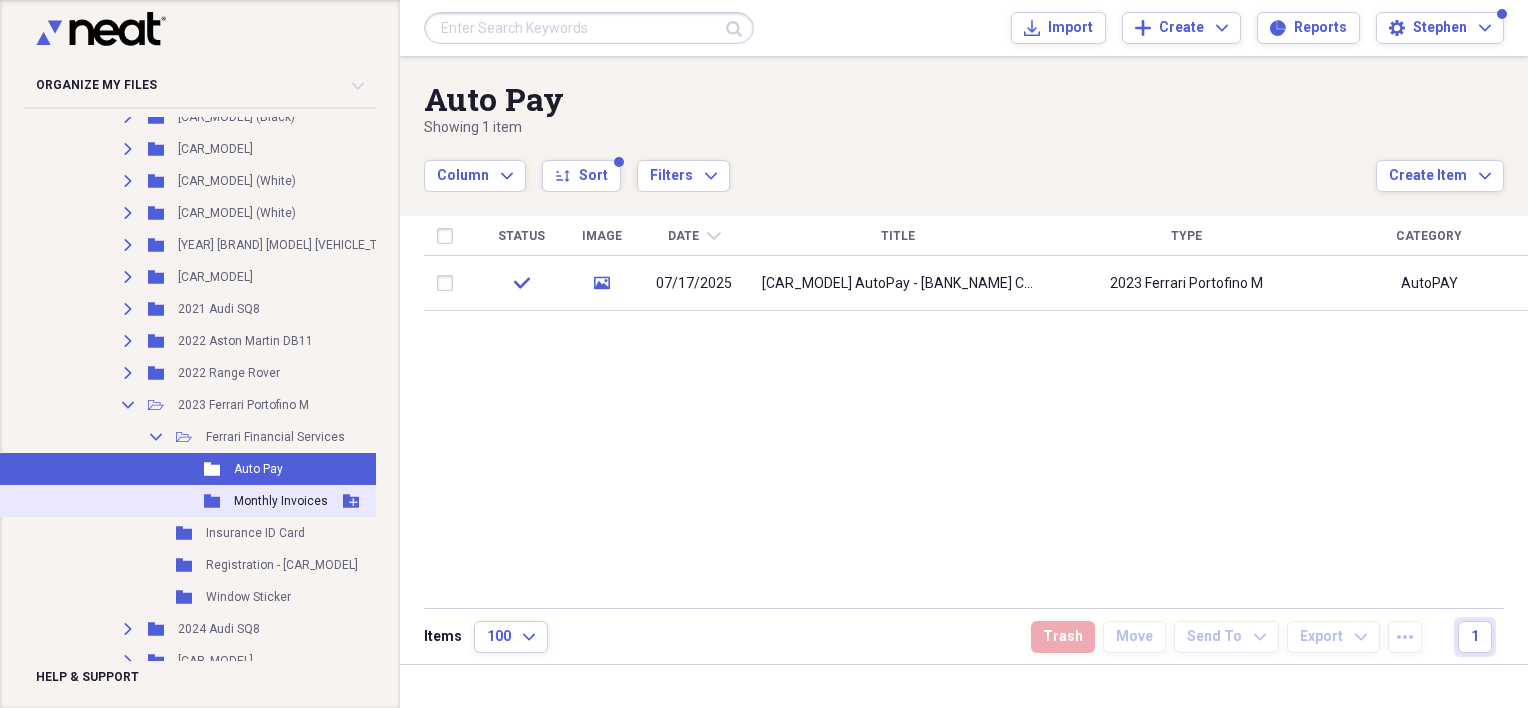 click on "Monthly Invoices" at bounding box center (281, 501) 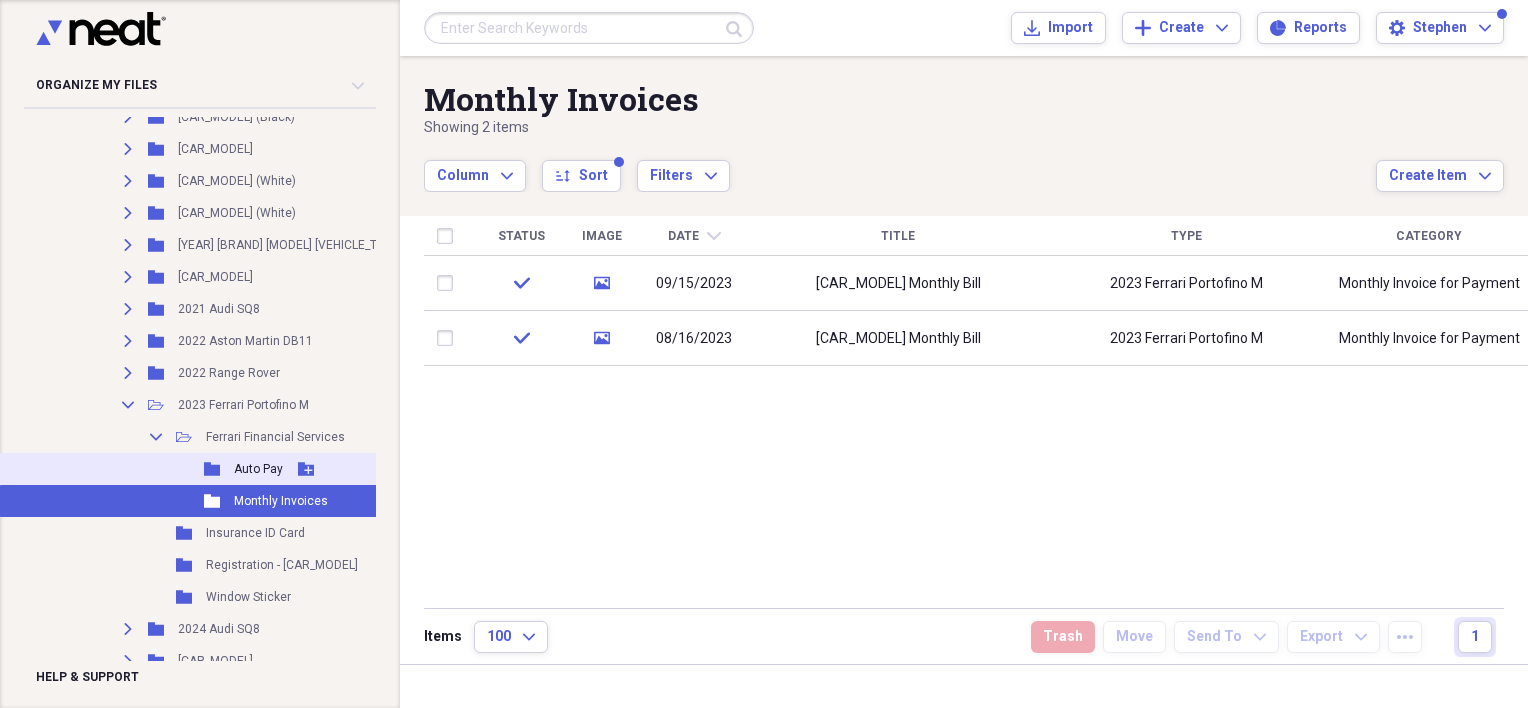 click on "Auto Pay" at bounding box center (258, 469) 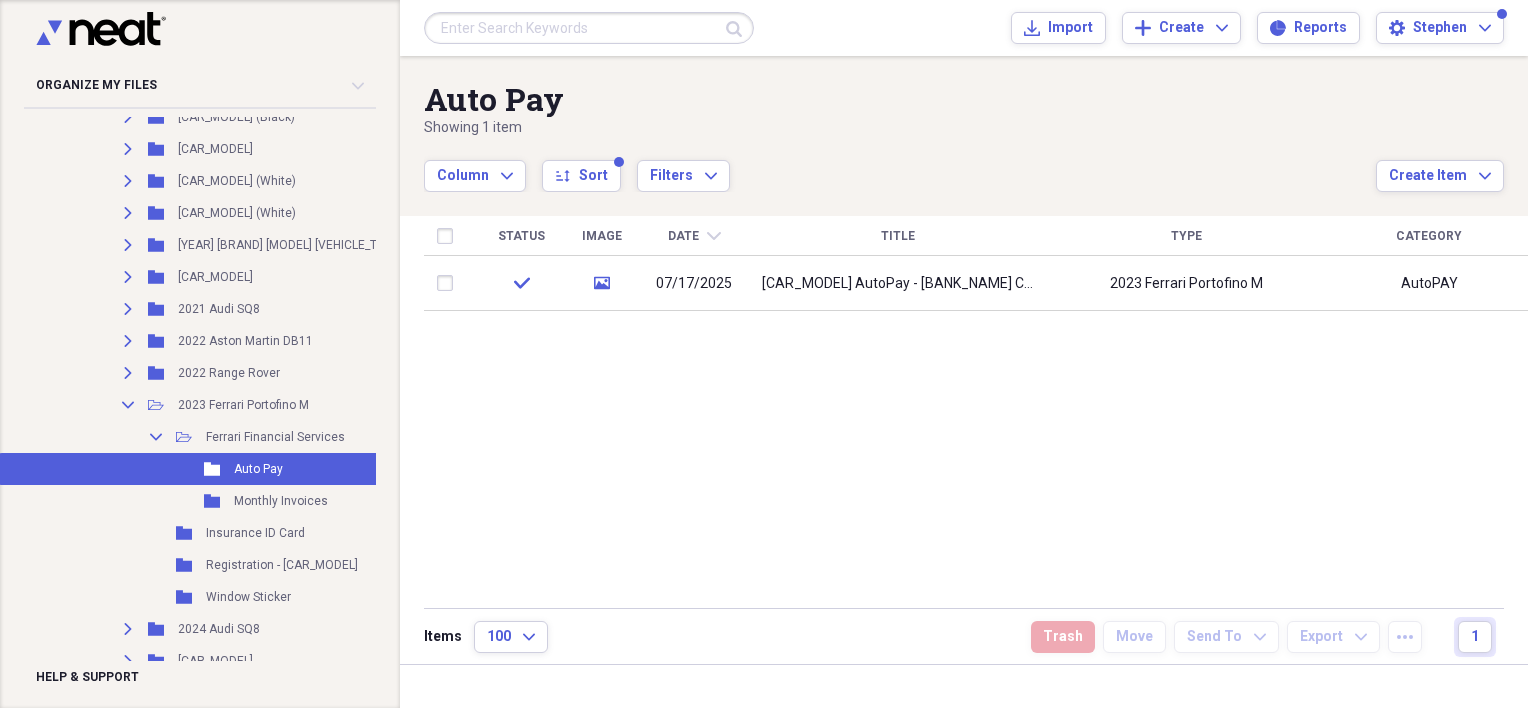 scroll, scrollTop: 1200, scrollLeft: 88, axis: both 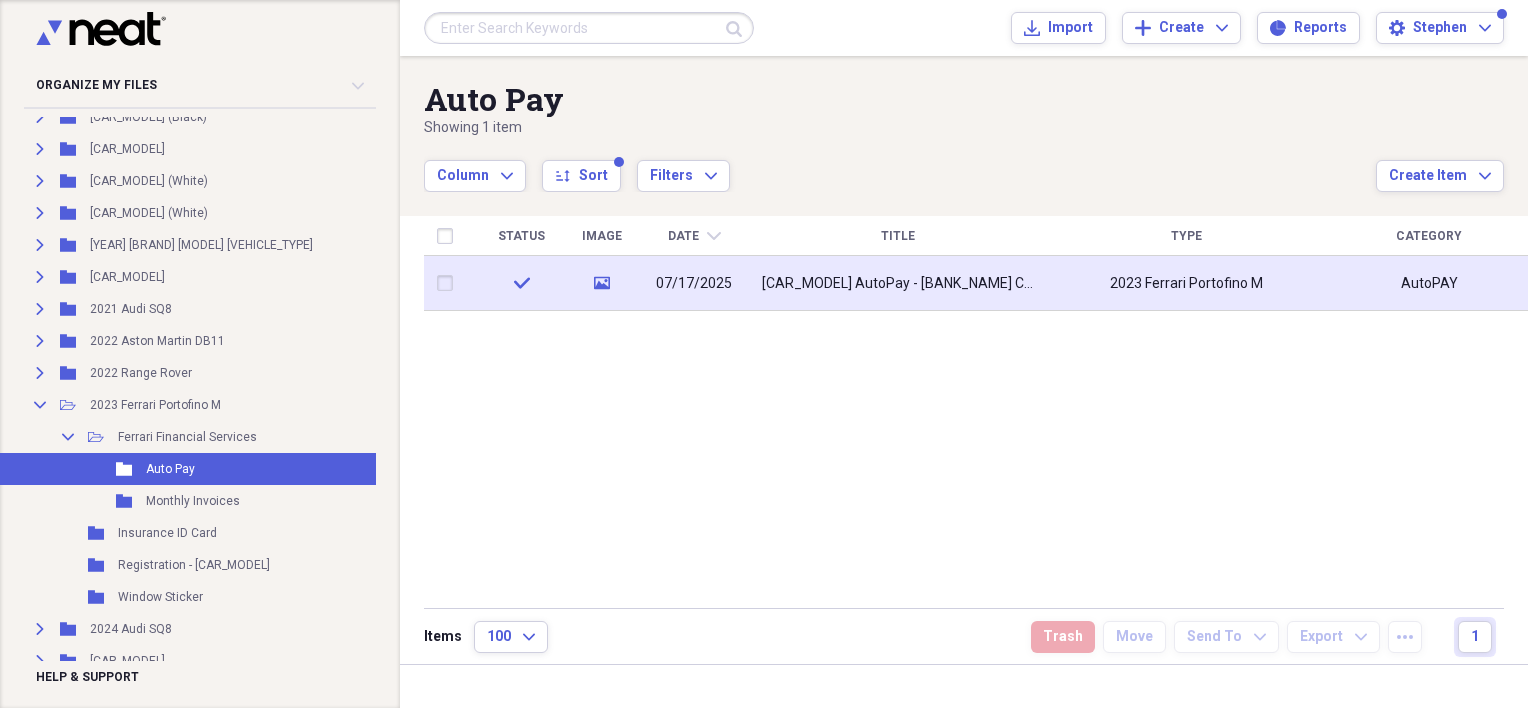 click on "07/17/2025" at bounding box center [694, 283] 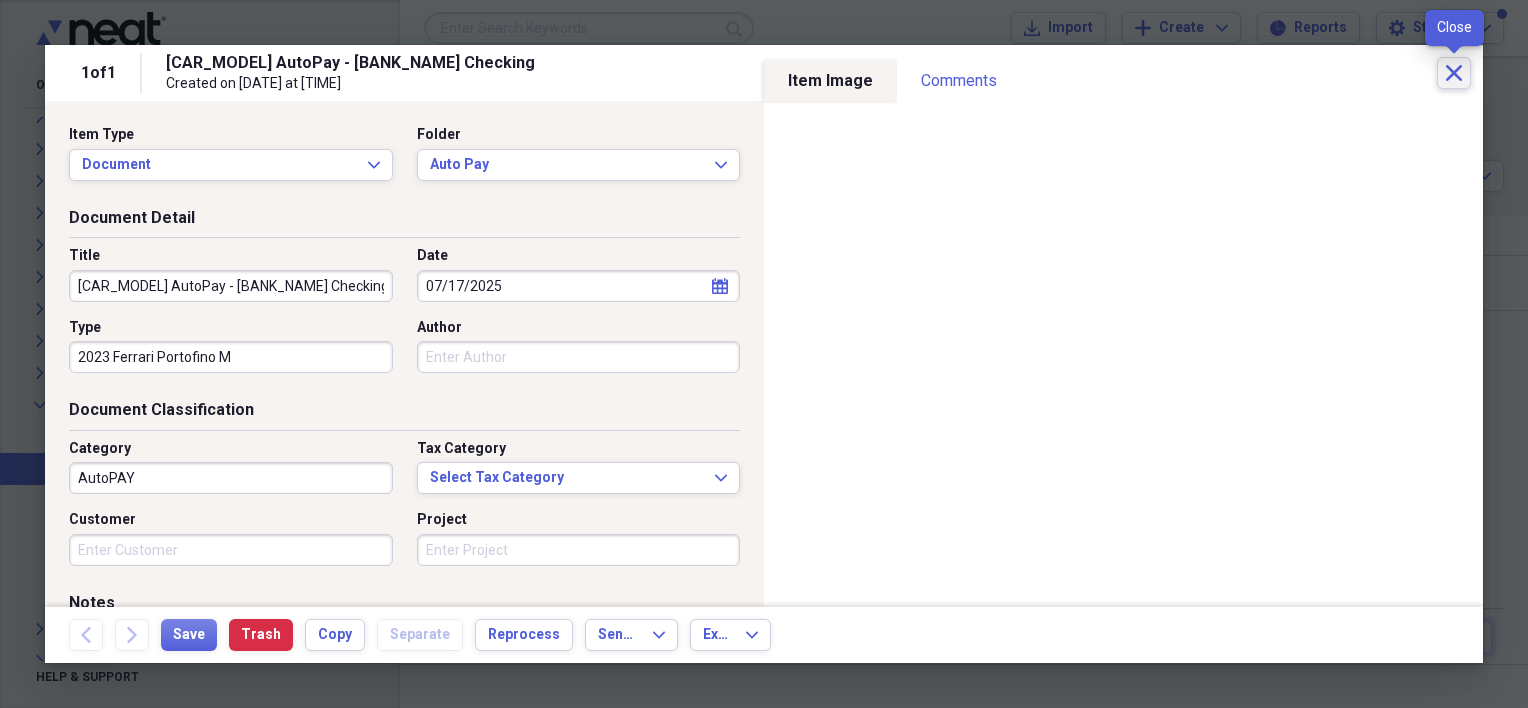 click 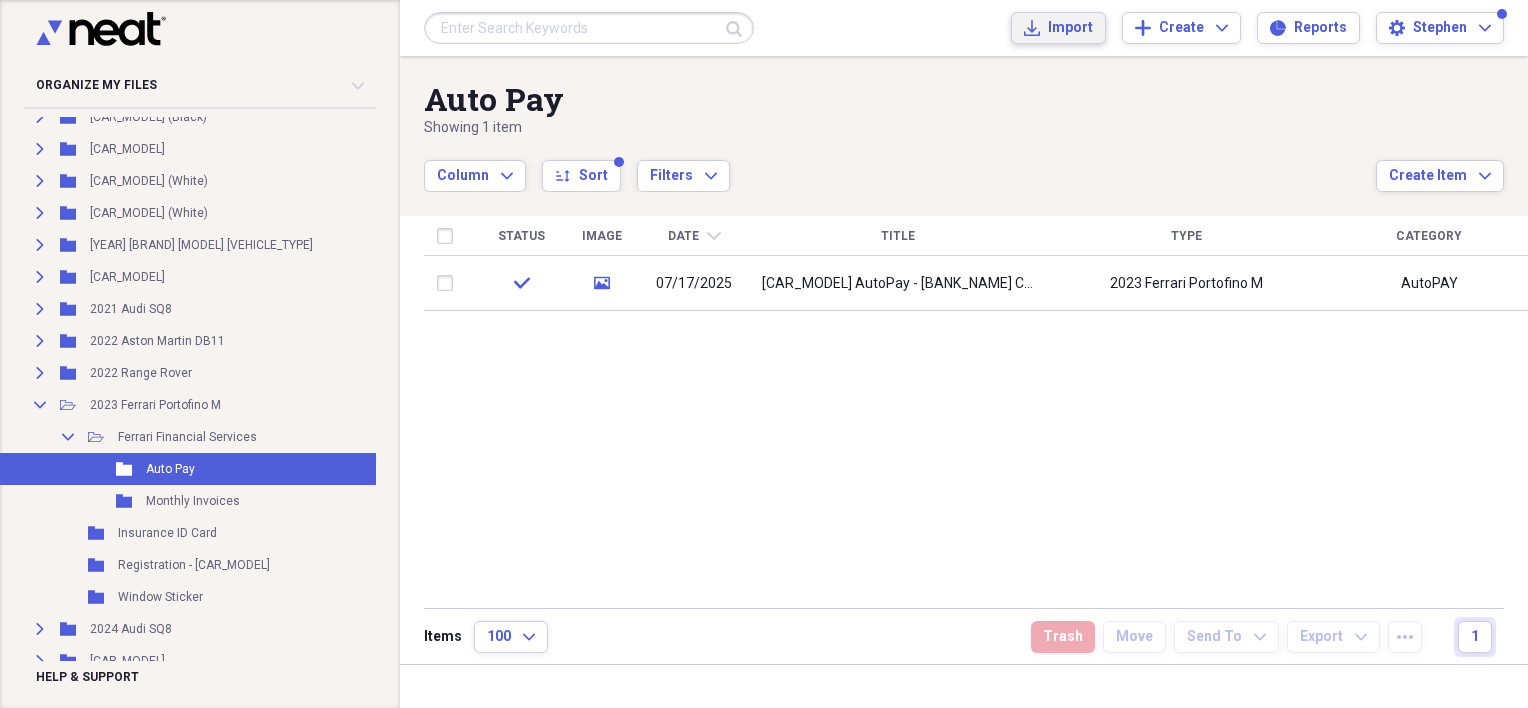 click on "Import" at bounding box center [1070, 28] 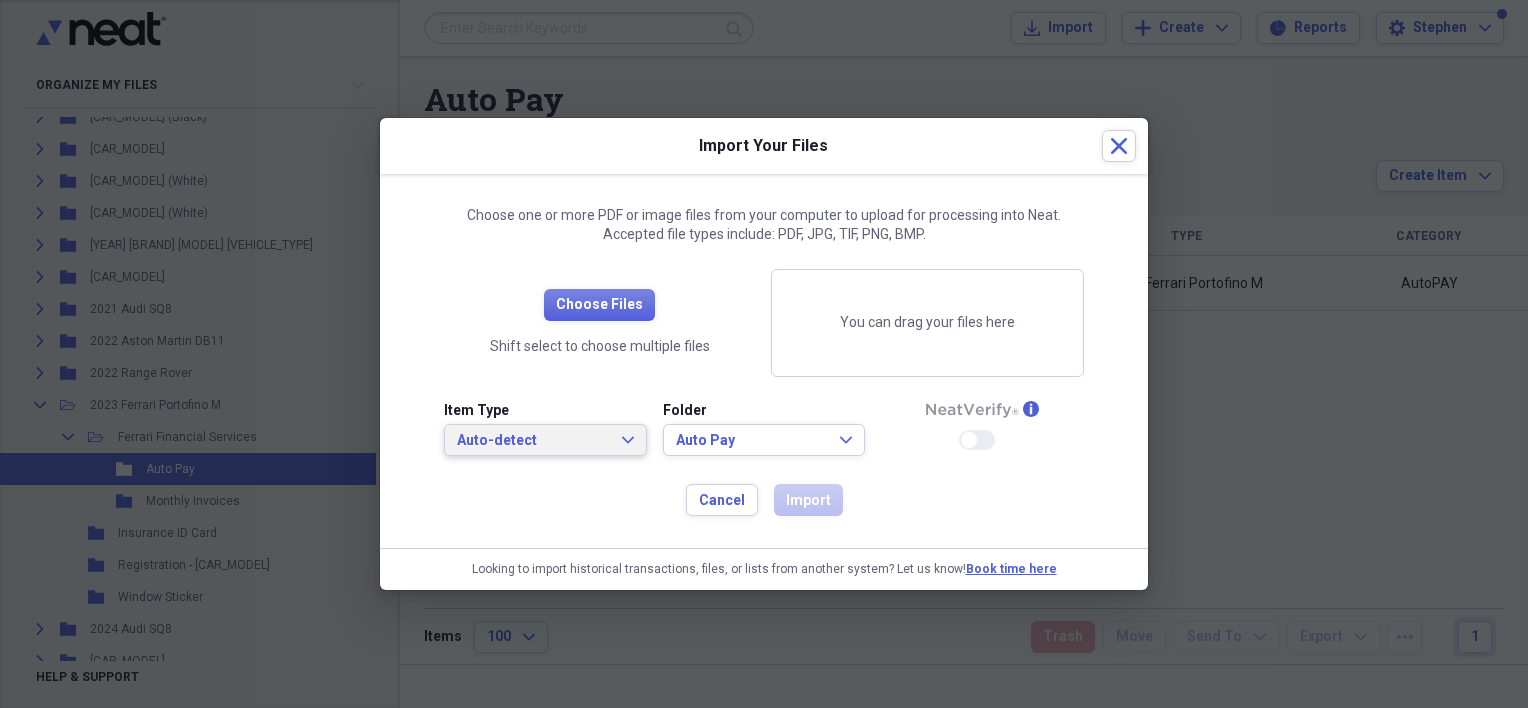 click on "Expand" 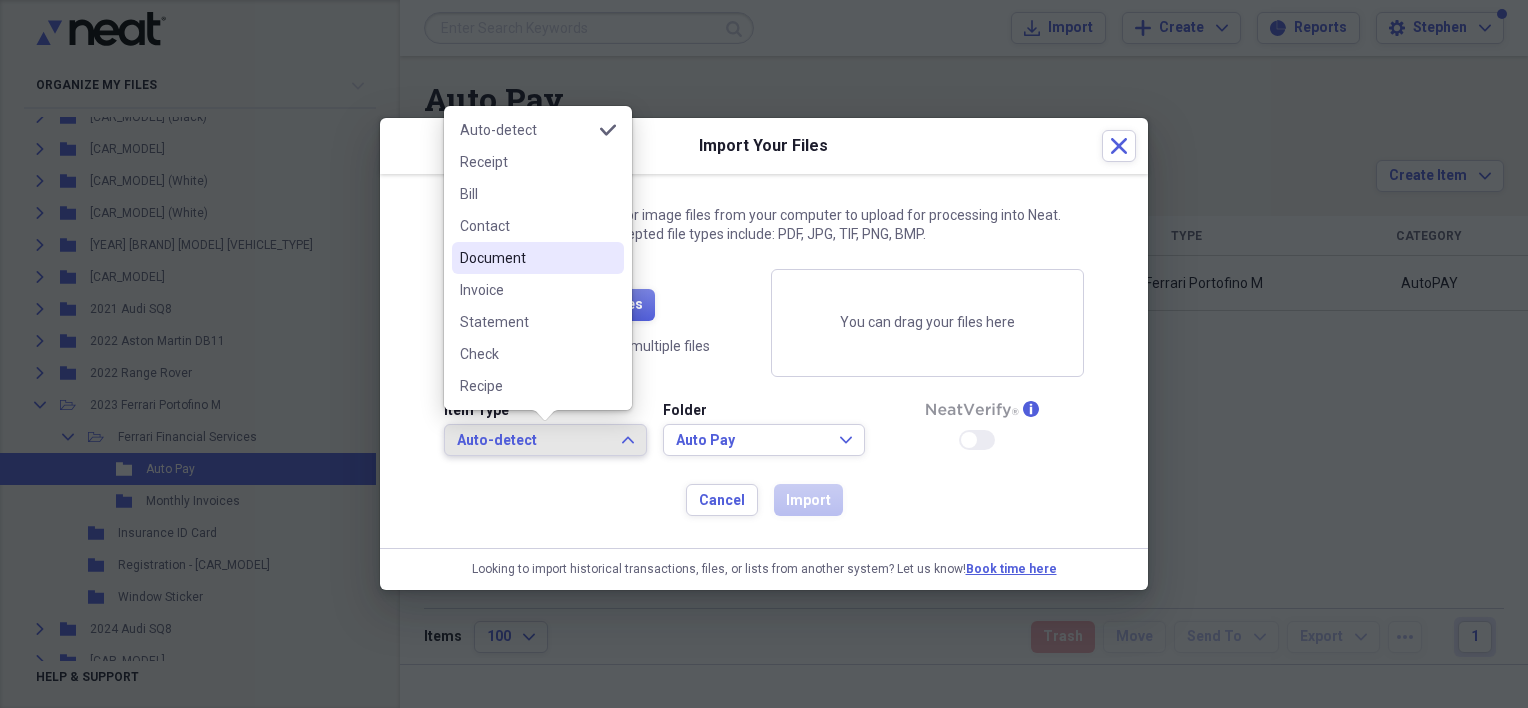 click on "Document" at bounding box center (538, 258) 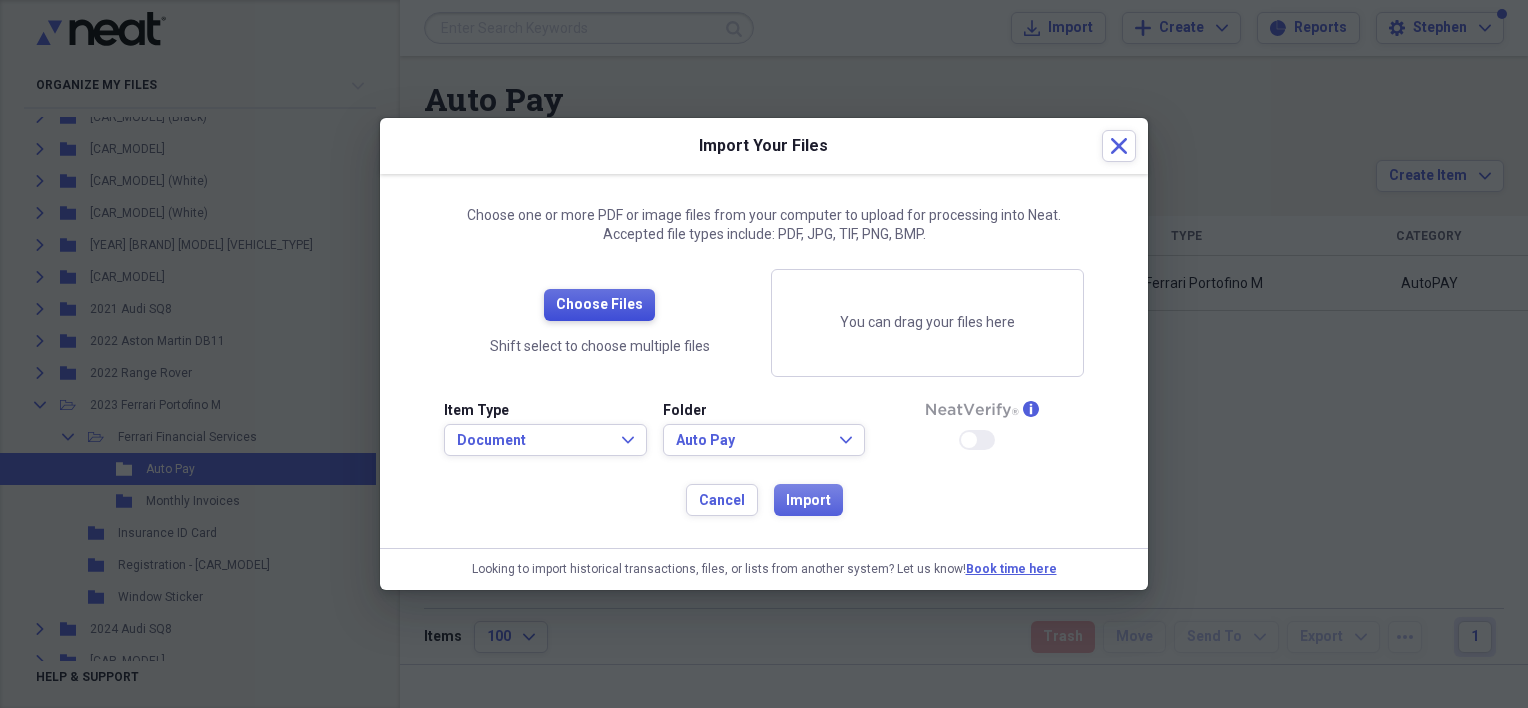click on "Choose Files" at bounding box center [599, 305] 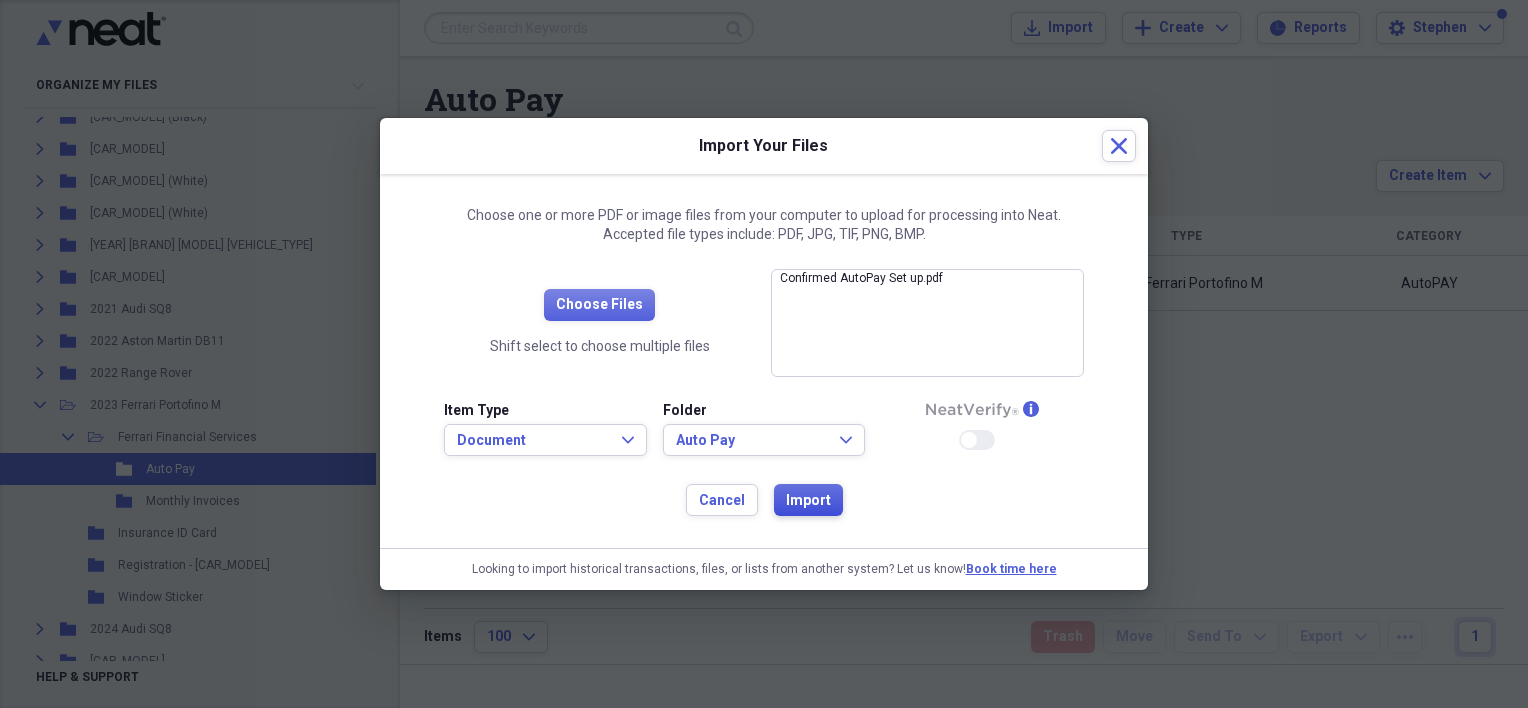 click on "Import" at bounding box center [808, 501] 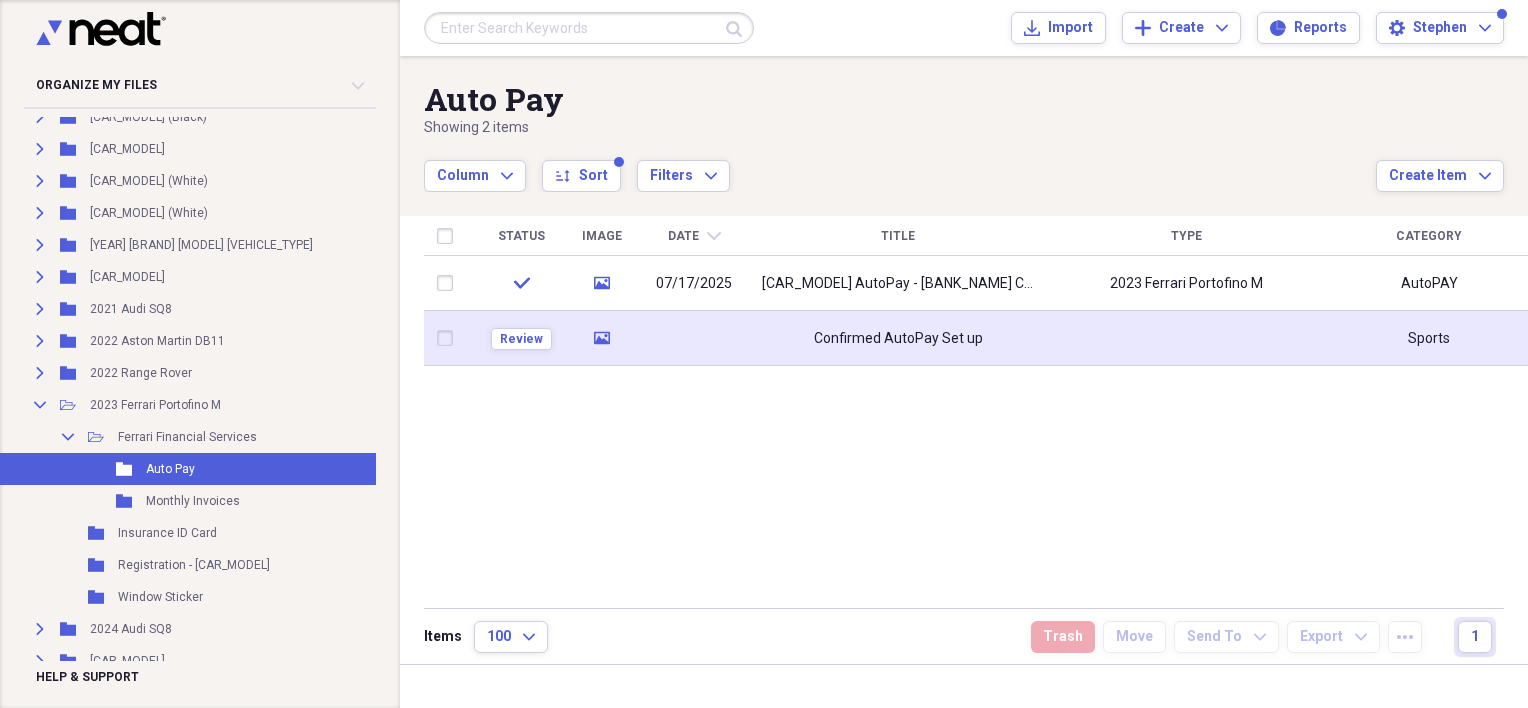 click on "Confirmed AutoPay Set up" at bounding box center [898, 338] 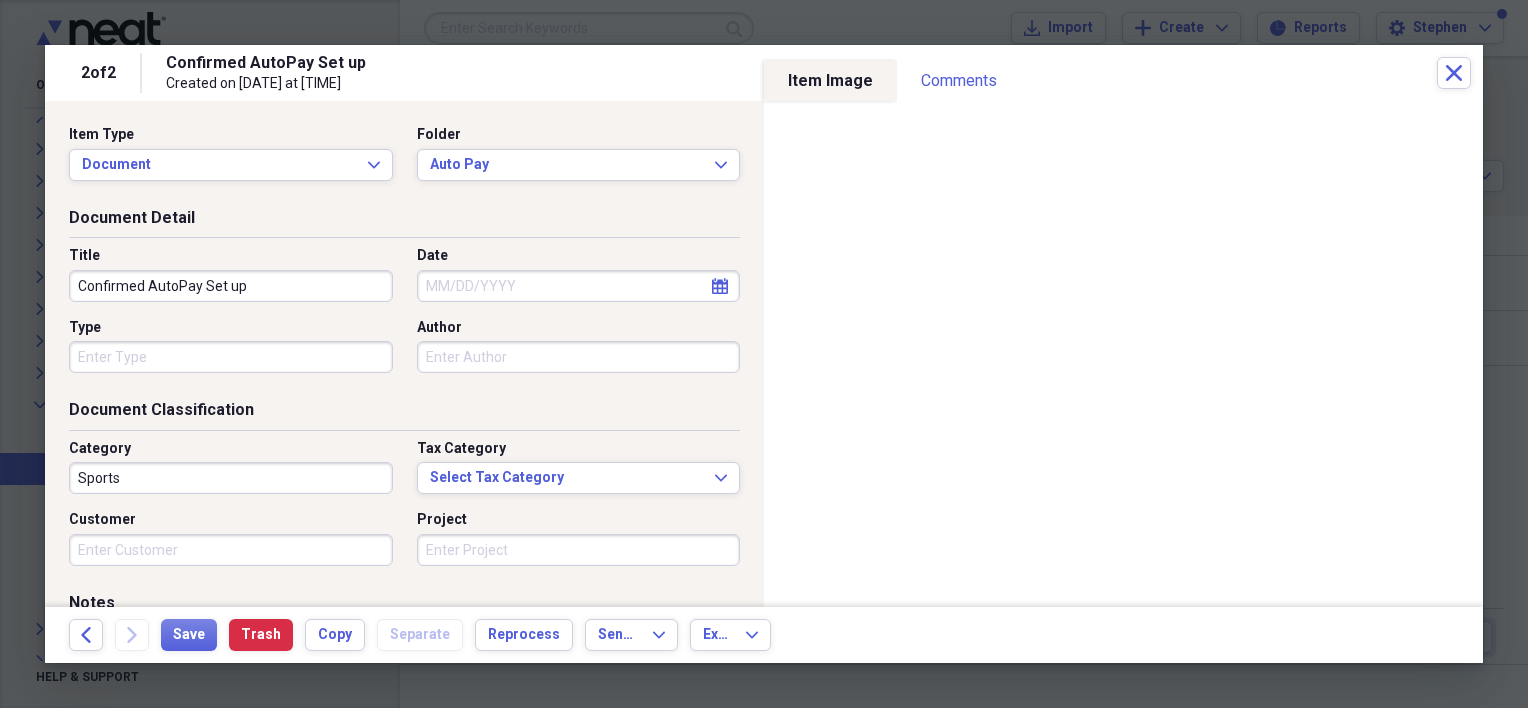 click 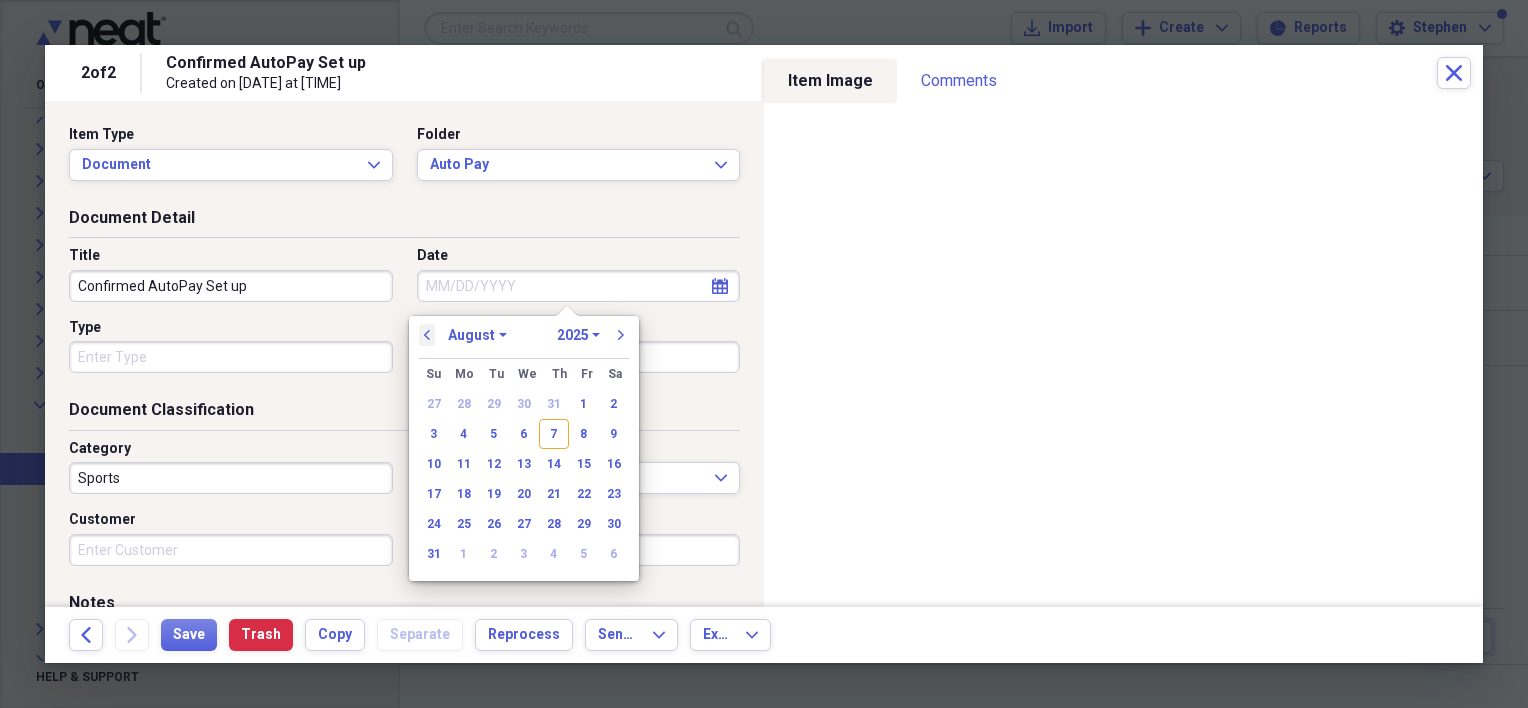 click on "previous" at bounding box center (427, 335) 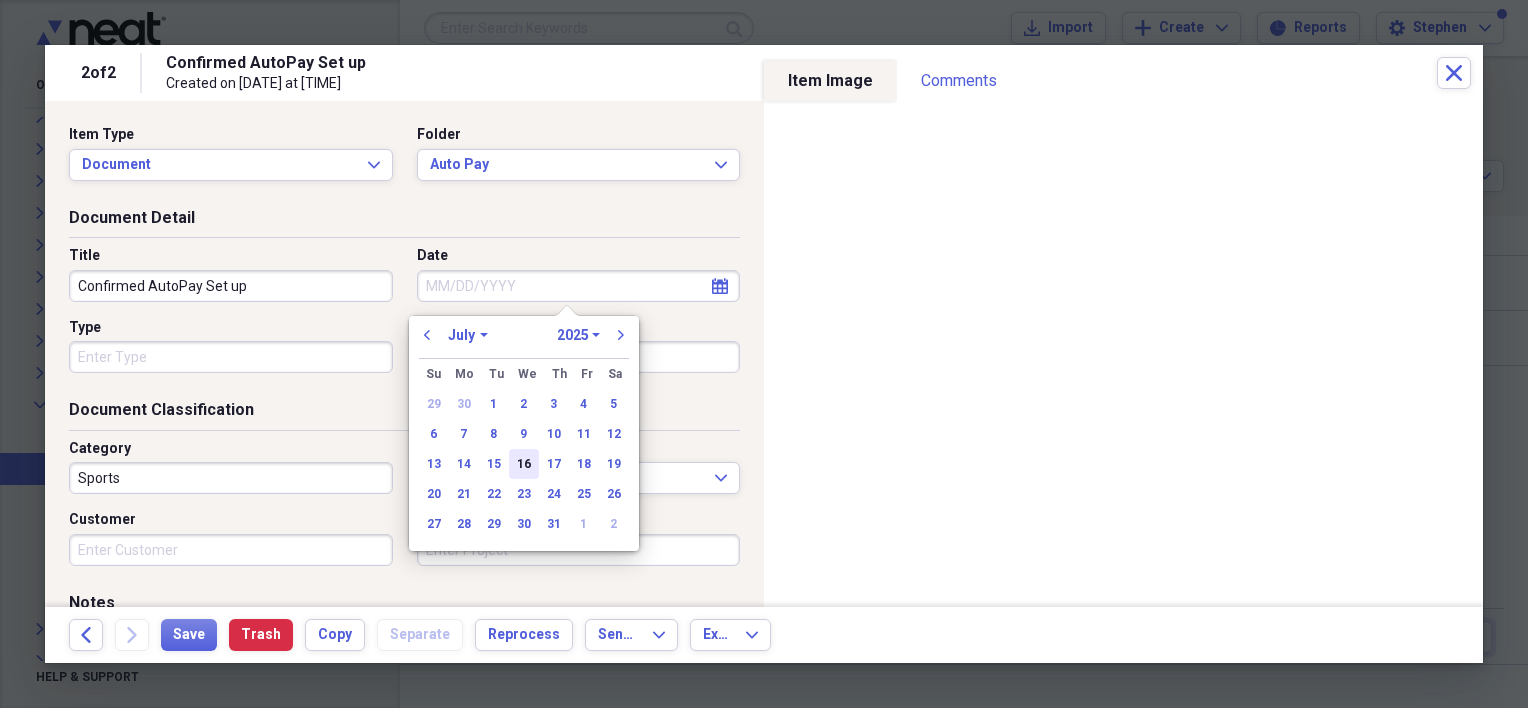 click on "16" at bounding box center [524, 464] 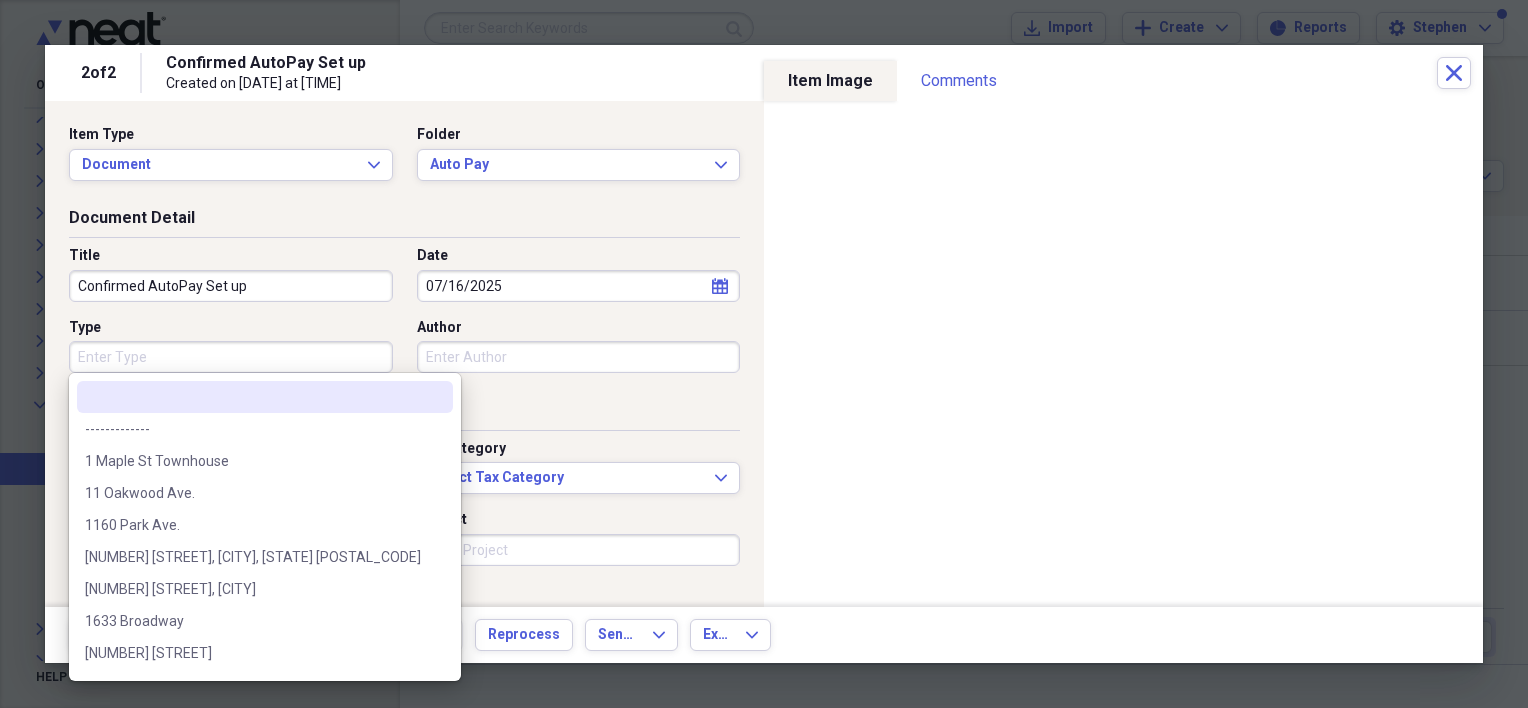 click on "Type" at bounding box center [231, 357] 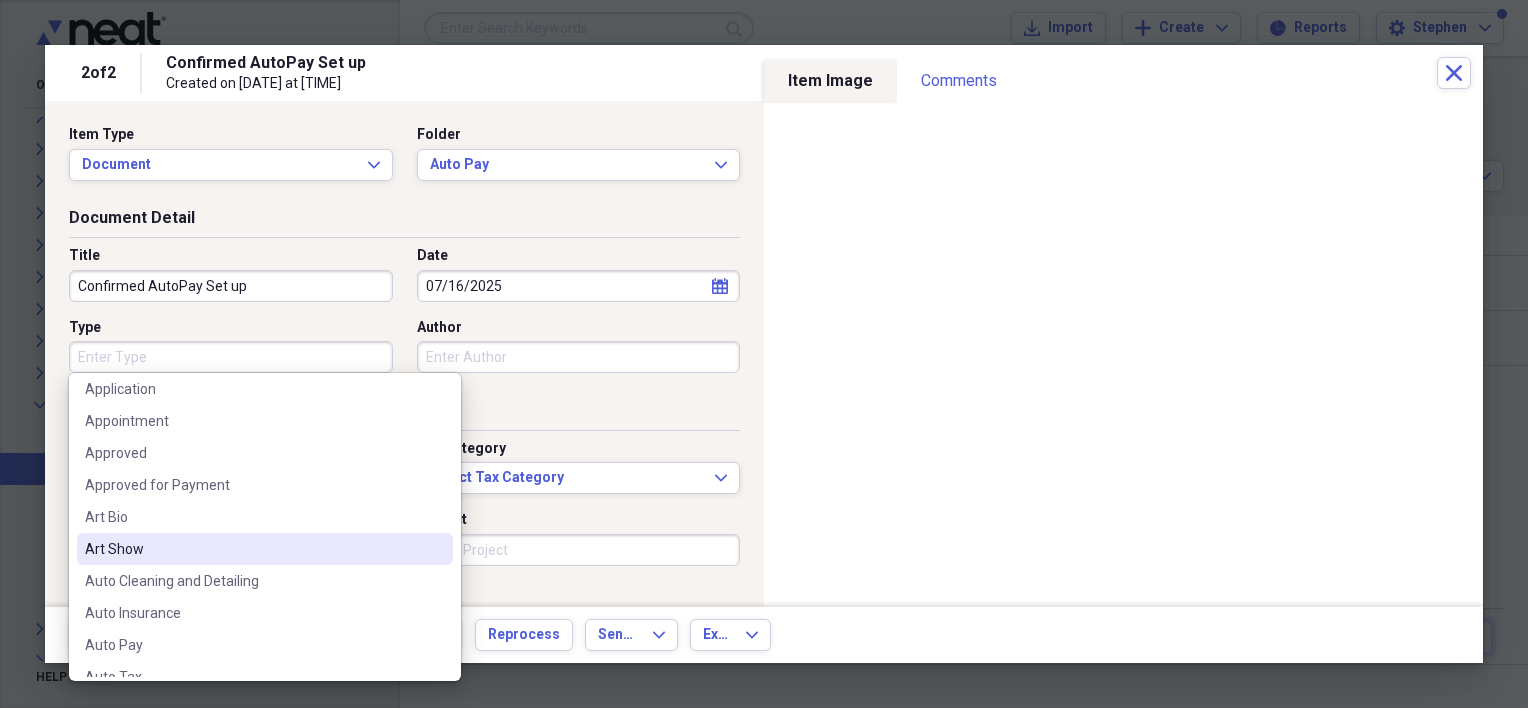 scroll, scrollTop: 1900, scrollLeft: 0, axis: vertical 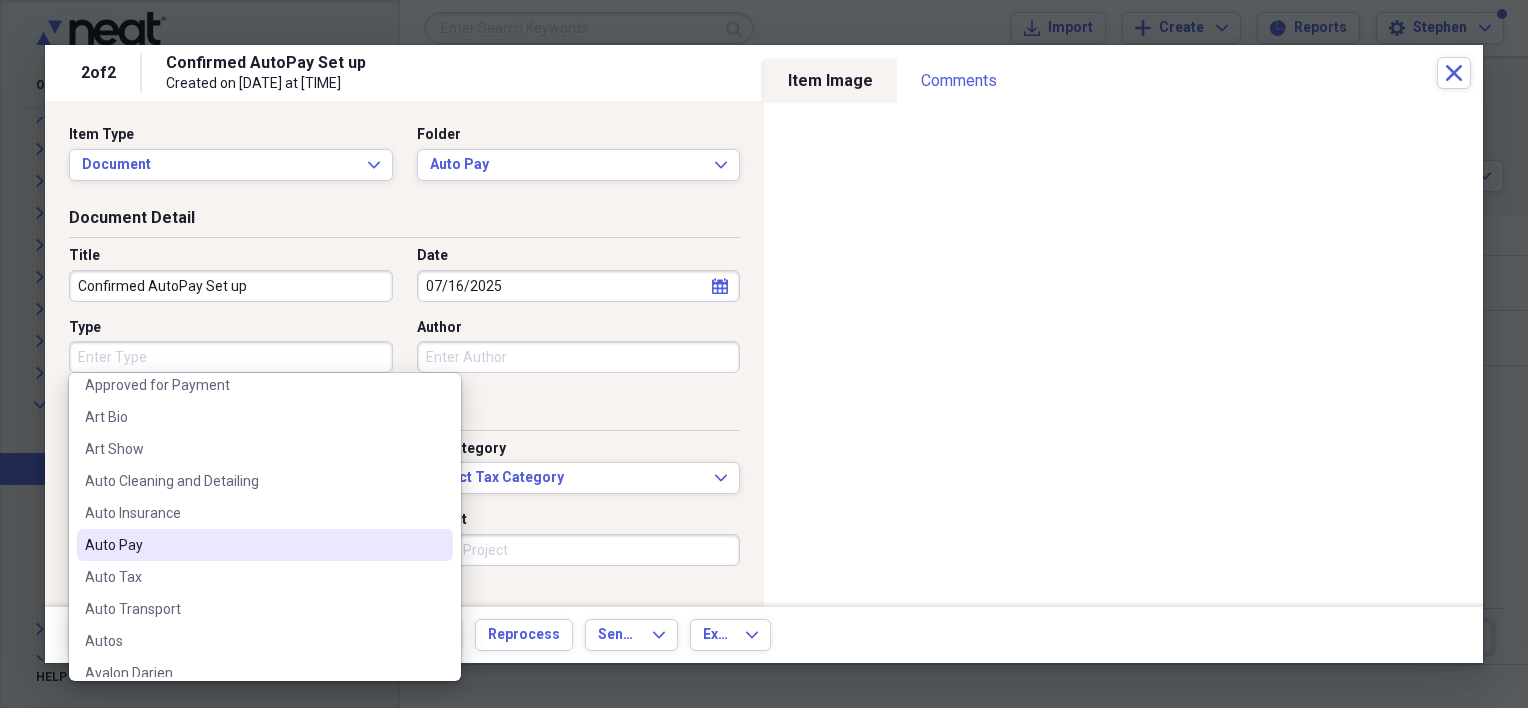 click on "Auto Pay" at bounding box center (253, 545) 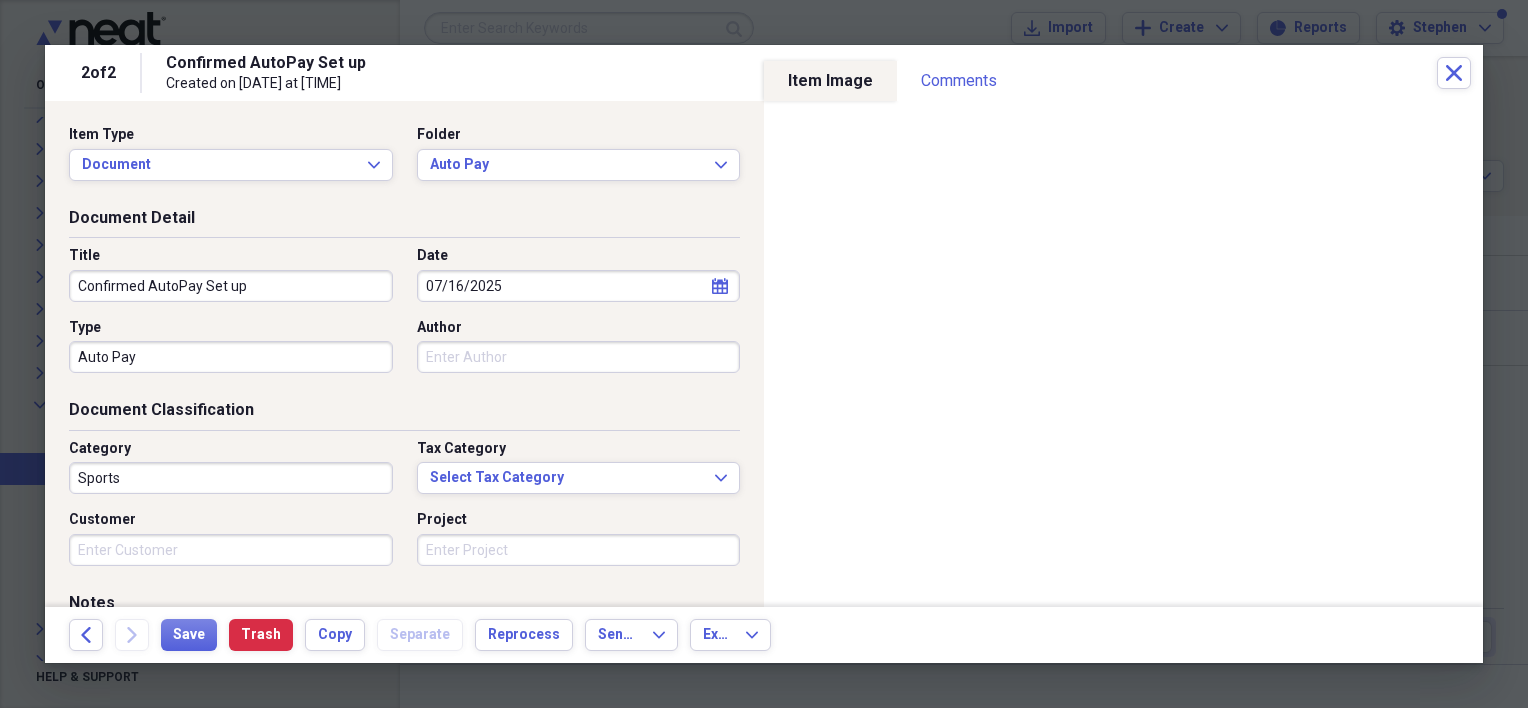 click on "Sports" at bounding box center [231, 478] 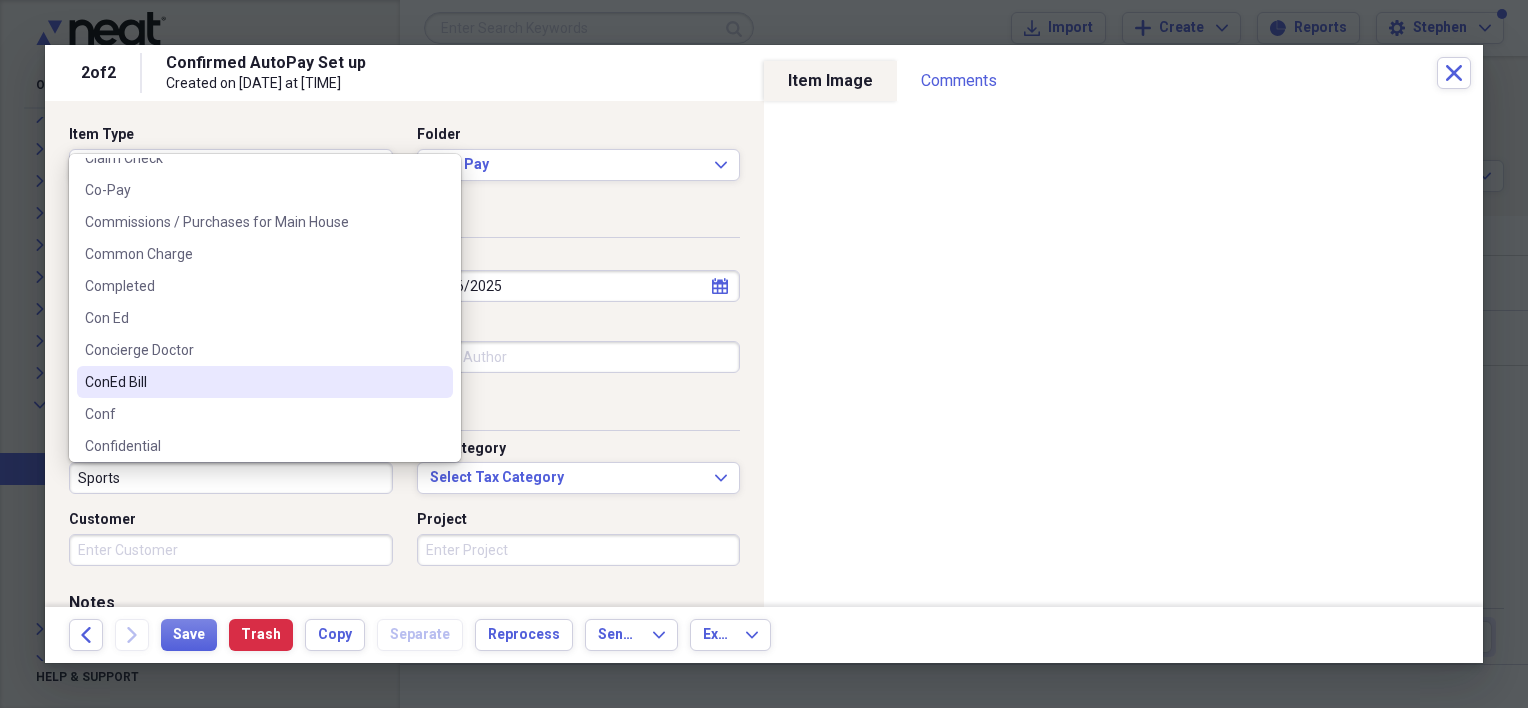 scroll, scrollTop: 2200, scrollLeft: 0, axis: vertical 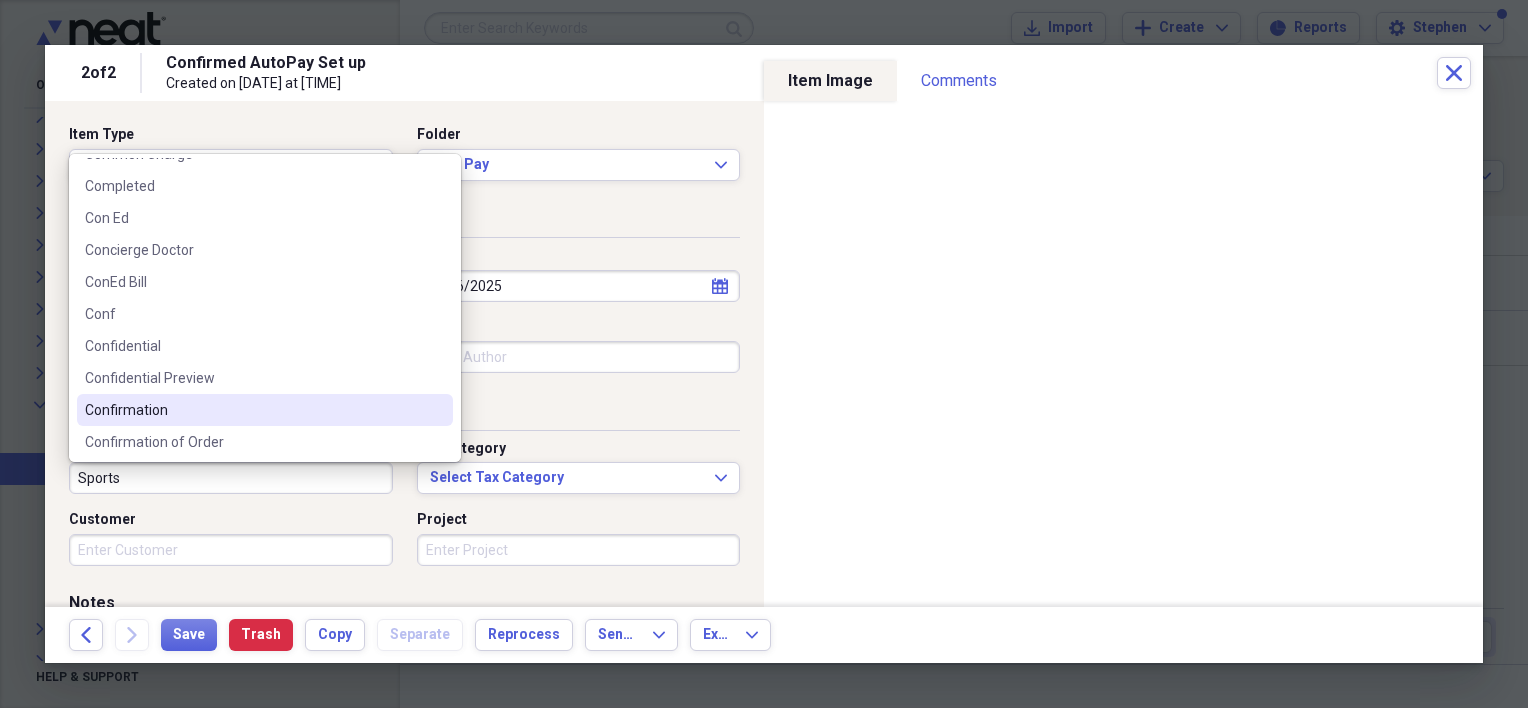 click on "Confirmation" at bounding box center (253, 410) 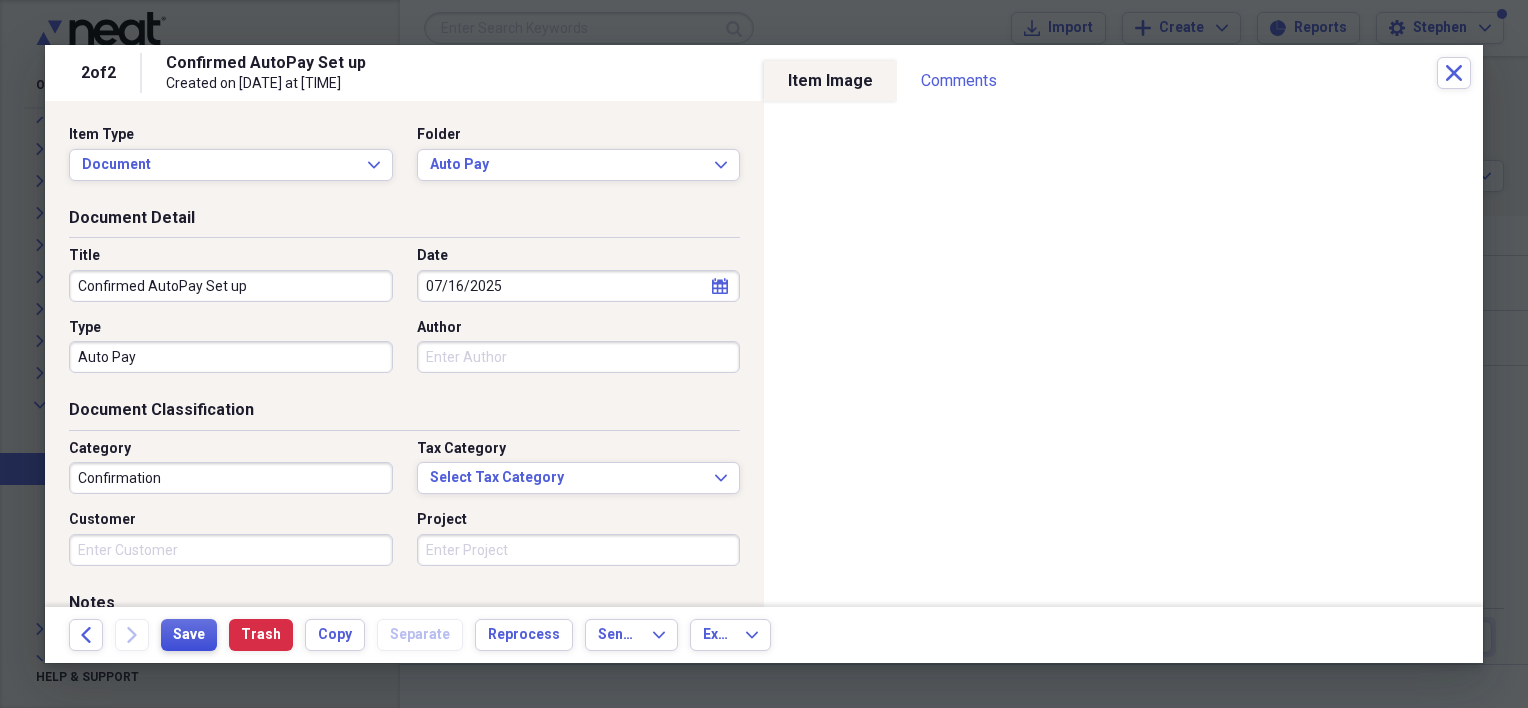 click on "Save" at bounding box center [189, 635] 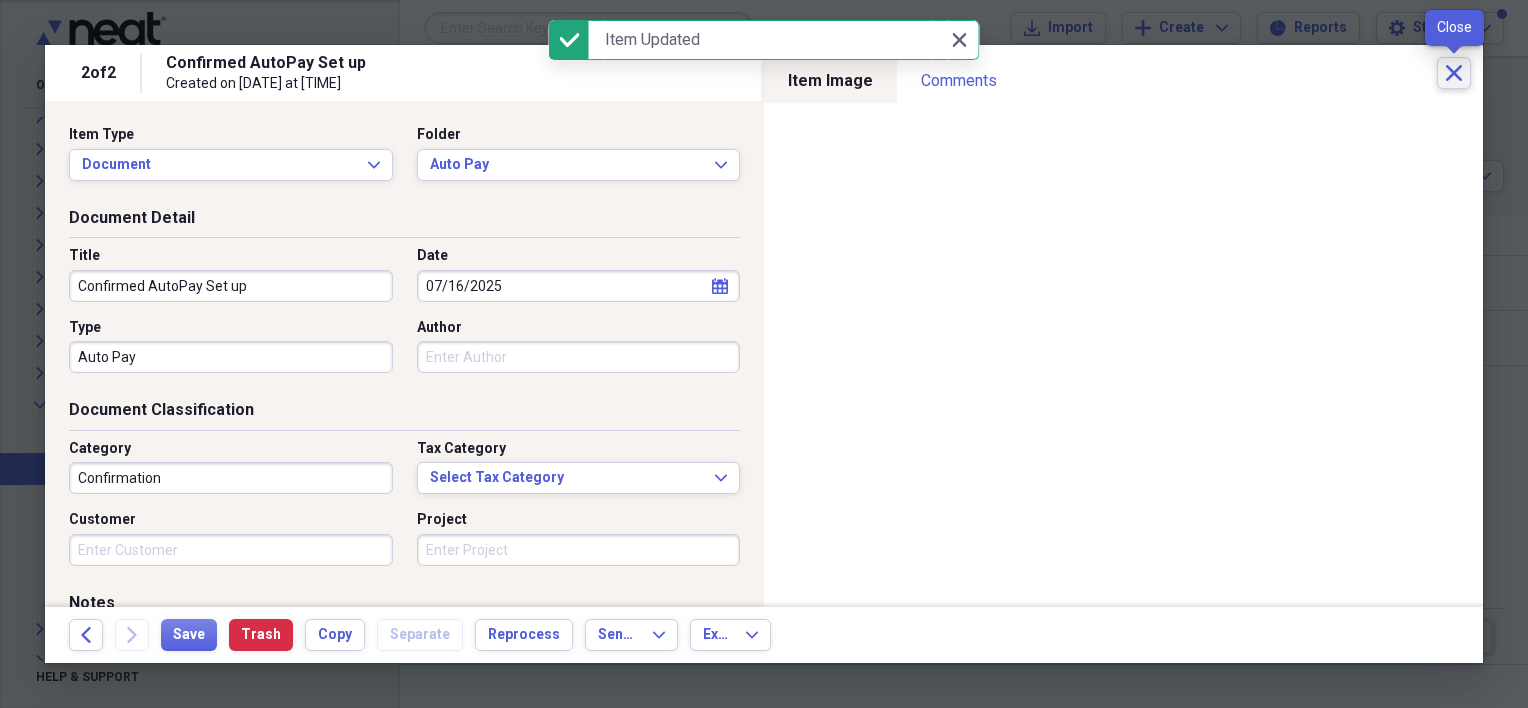 click on "Close" 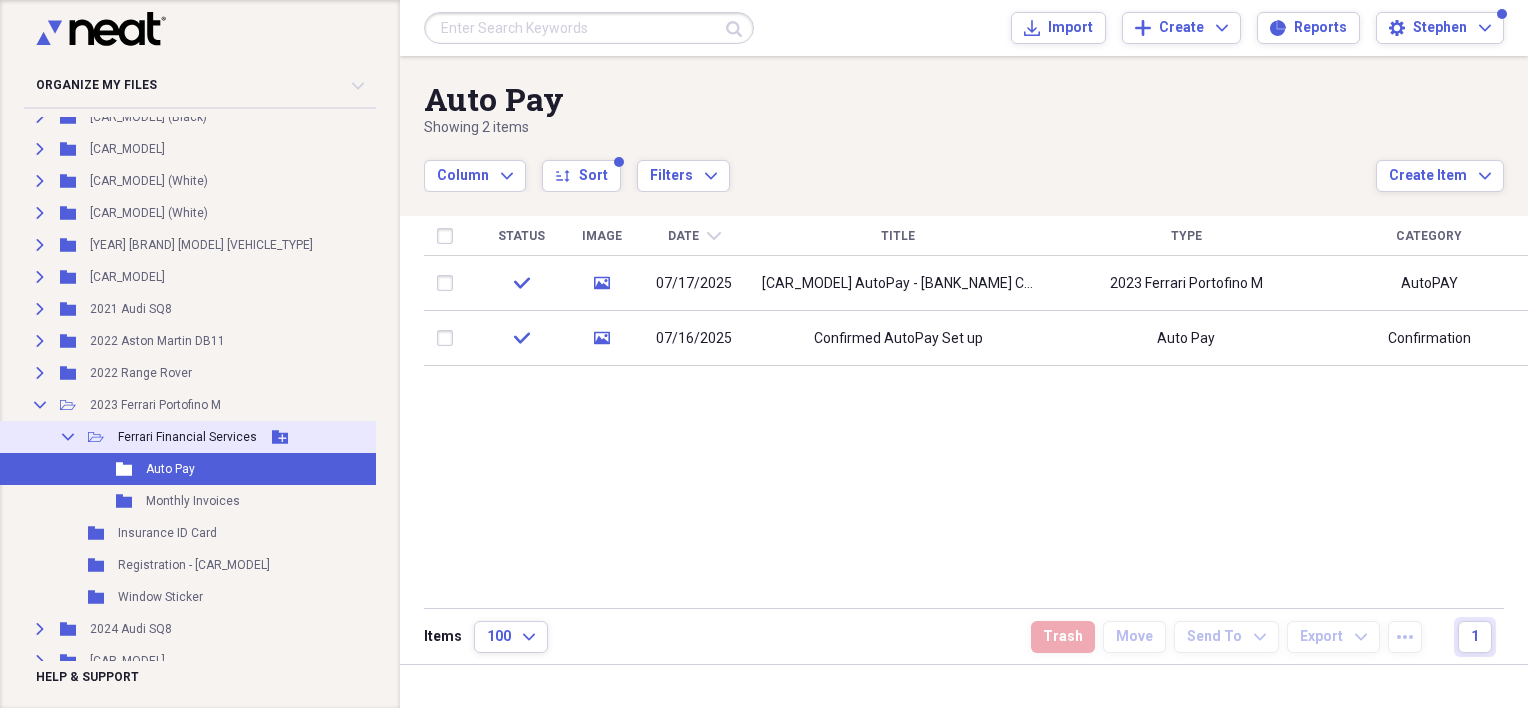 click on "Collapse" 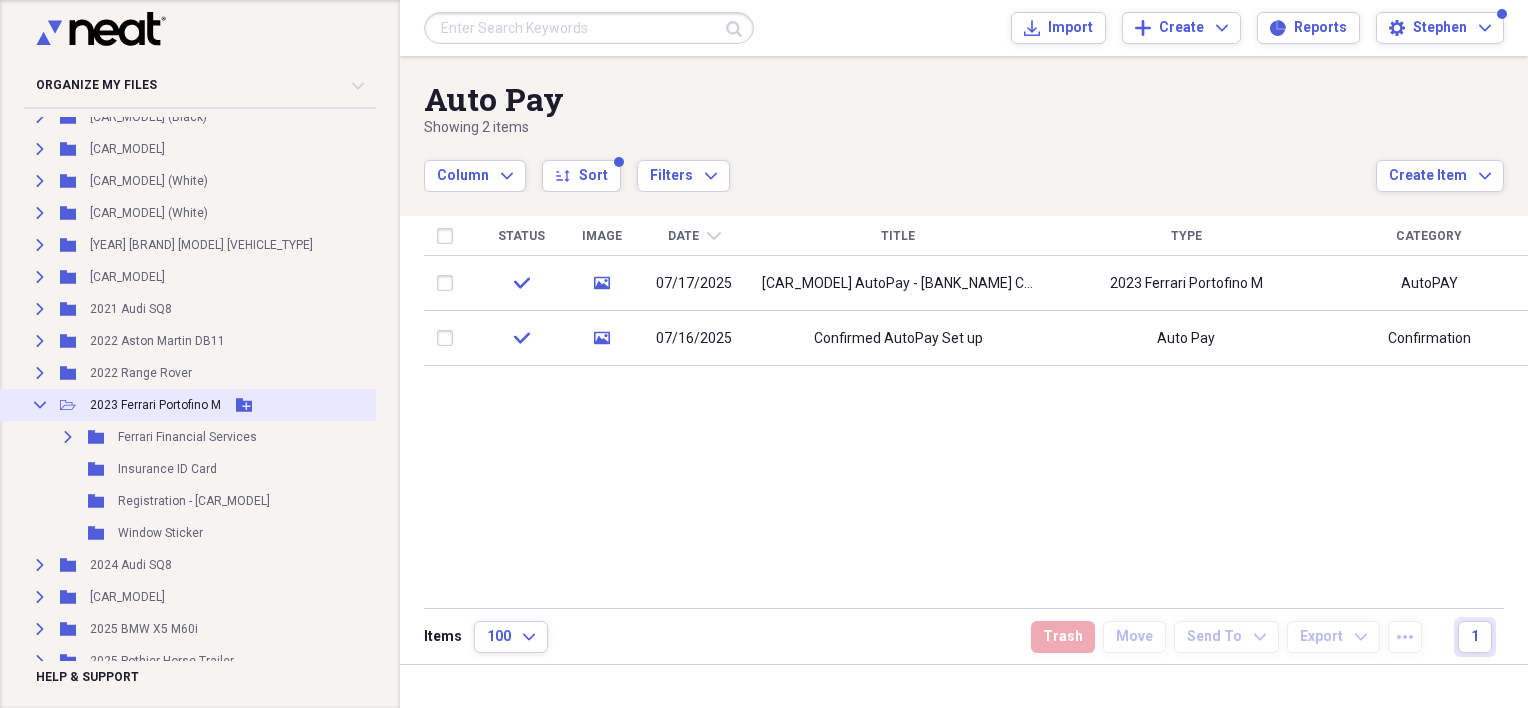 click on "Collapse" 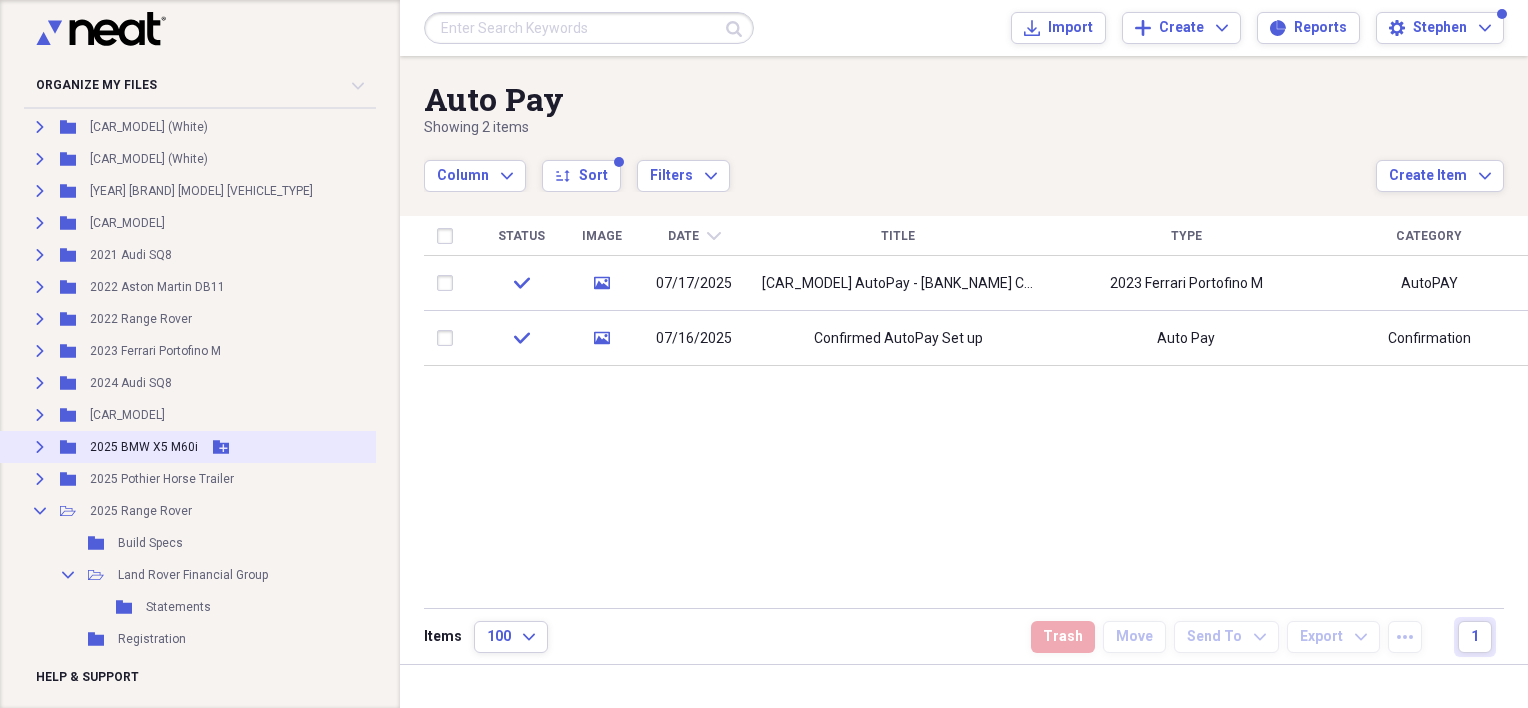 scroll, scrollTop: 1300, scrollLeft: 88, axis: both 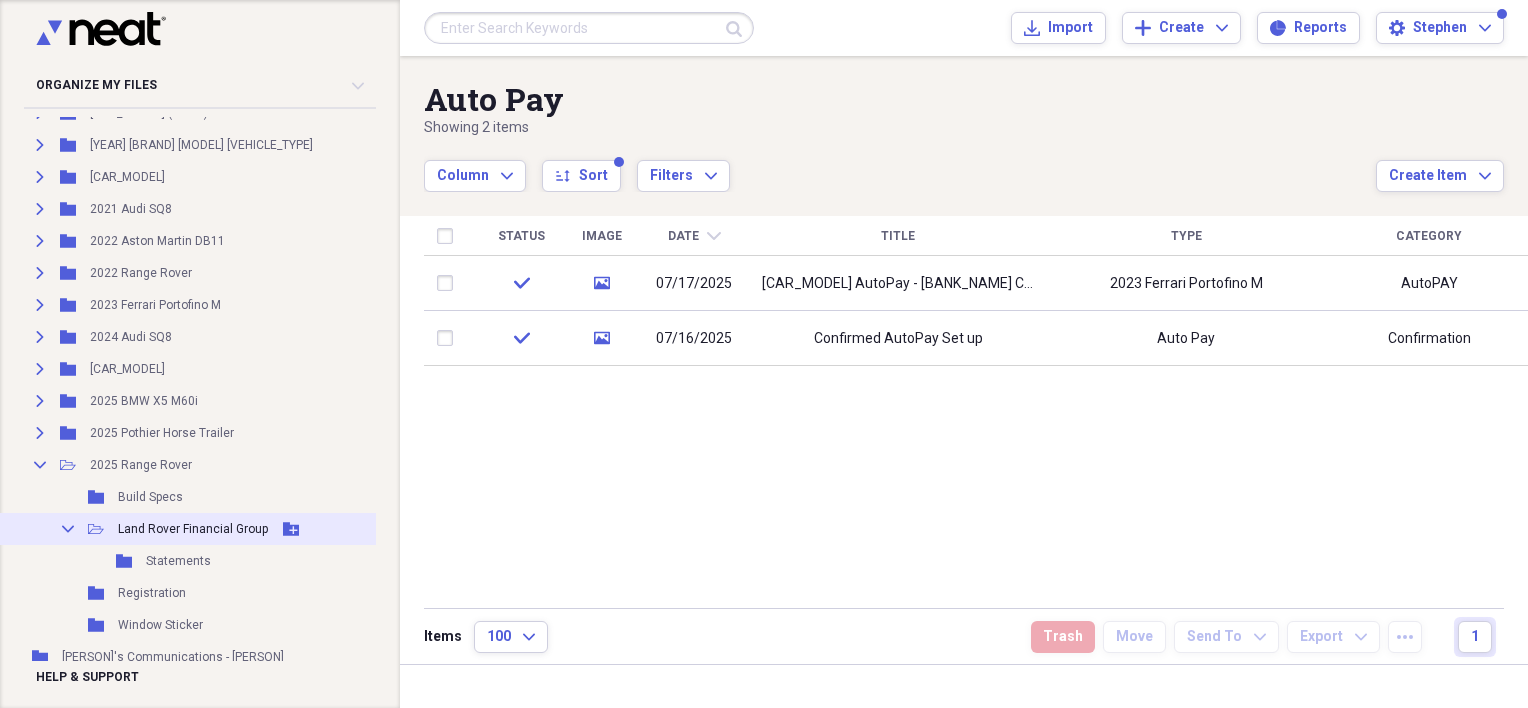 click on "Collapse" 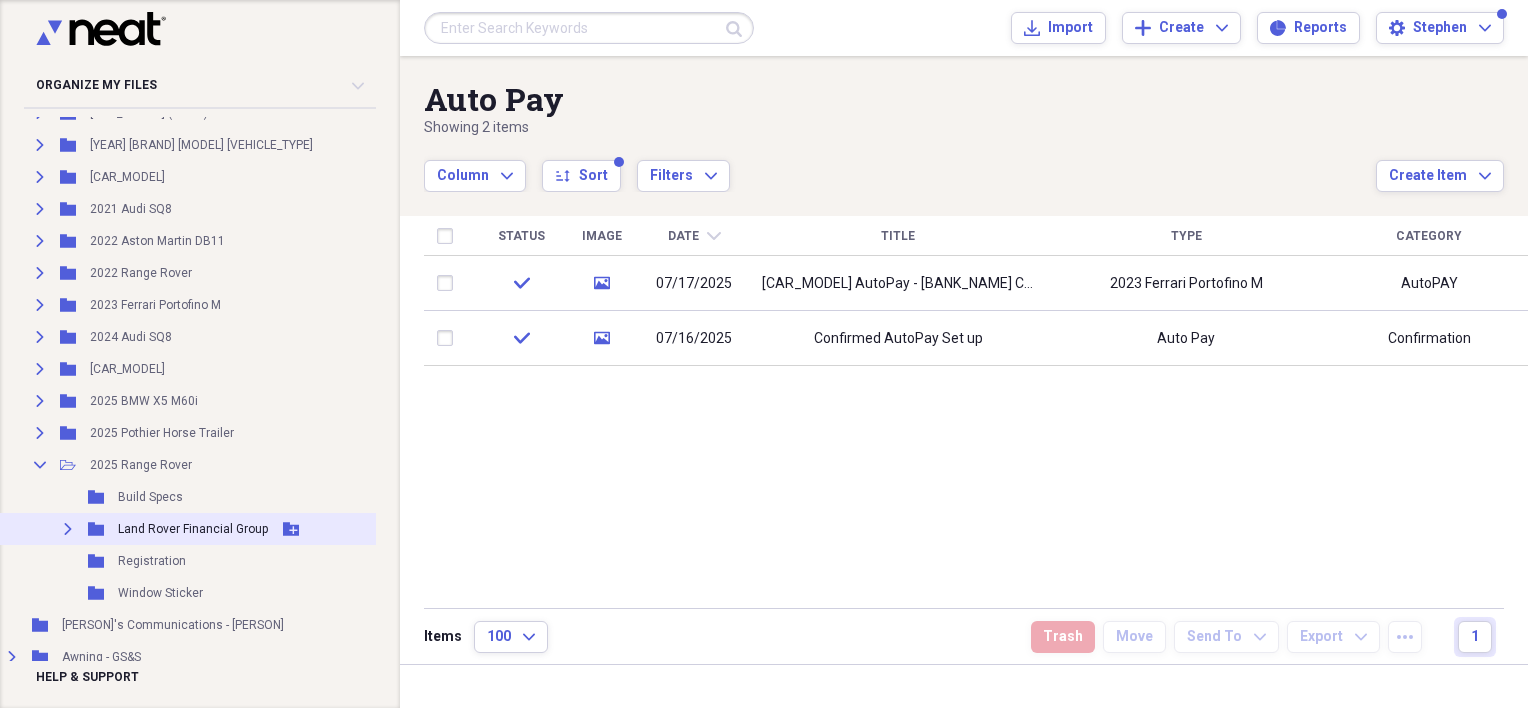 click on "Expand" 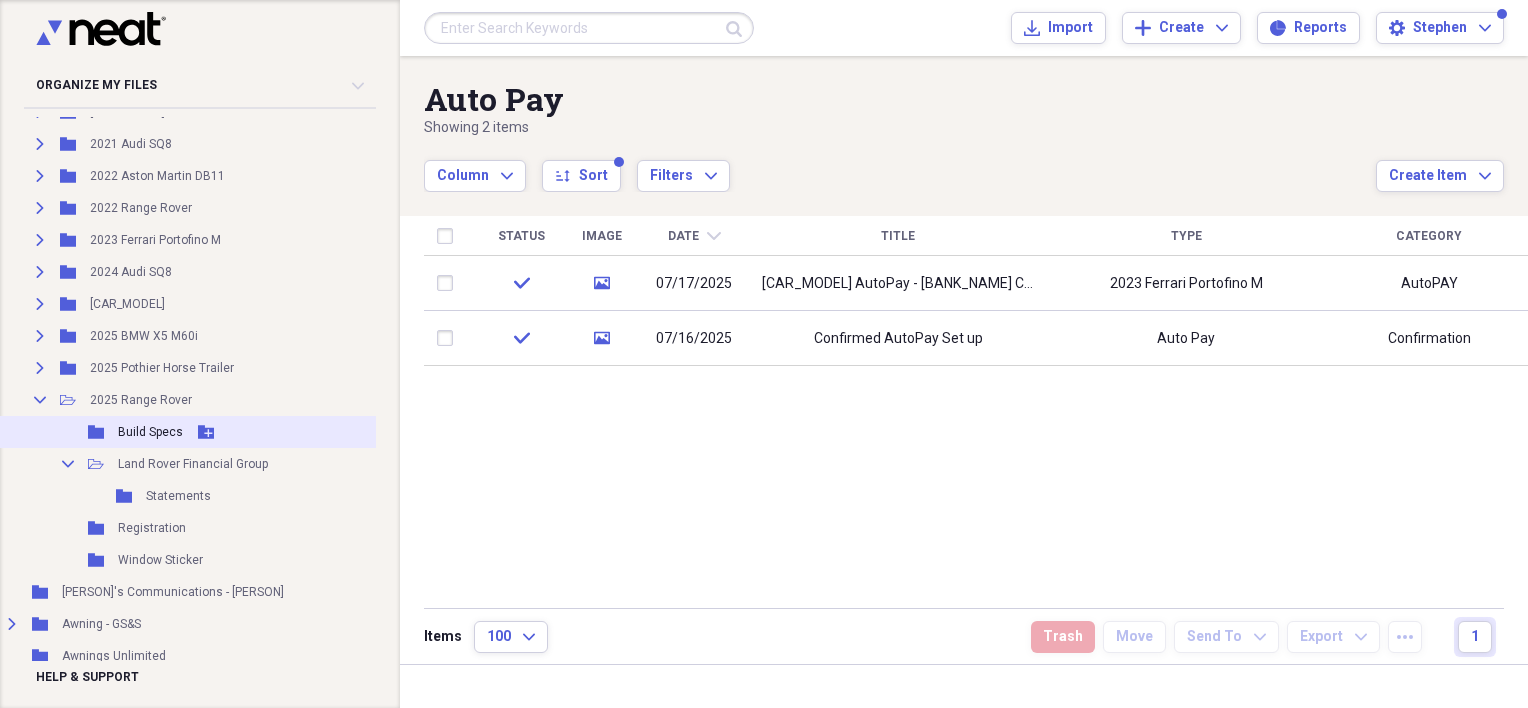 scroll, scrollTop: 1400, scrollLeft: 88, axis: both 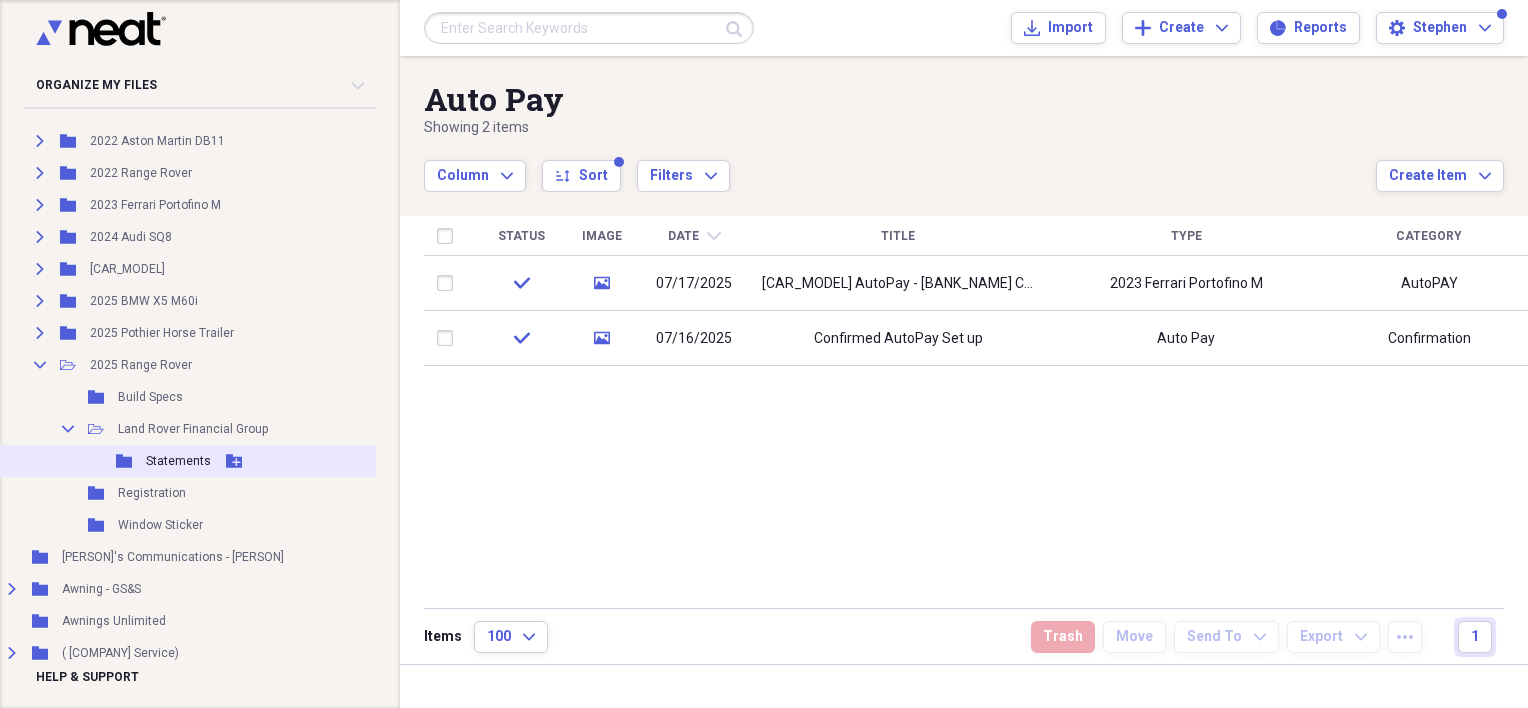click on "Statements" at bounding box center (178, 461) 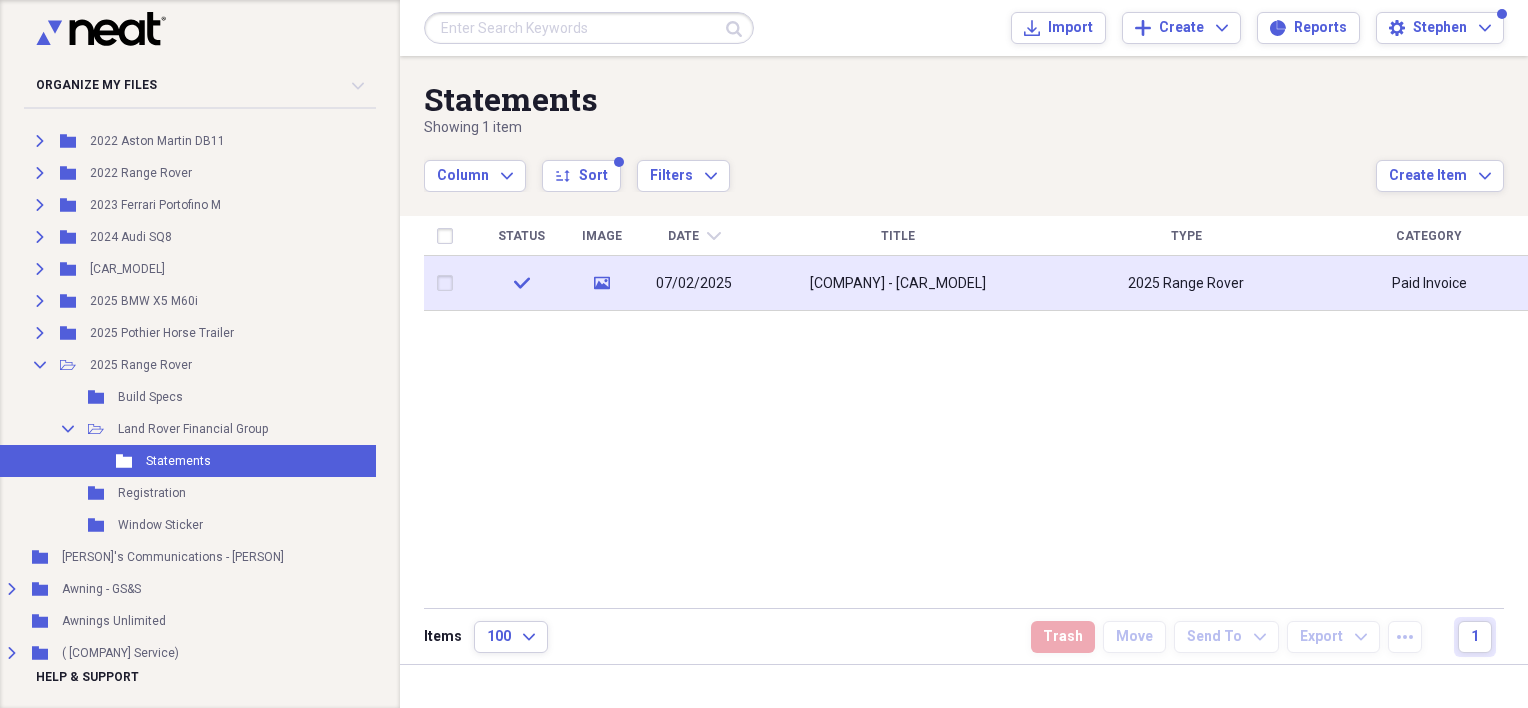 click on "[COMPANY] - [CAR_MODEL]" at bounding box center [898, 284] 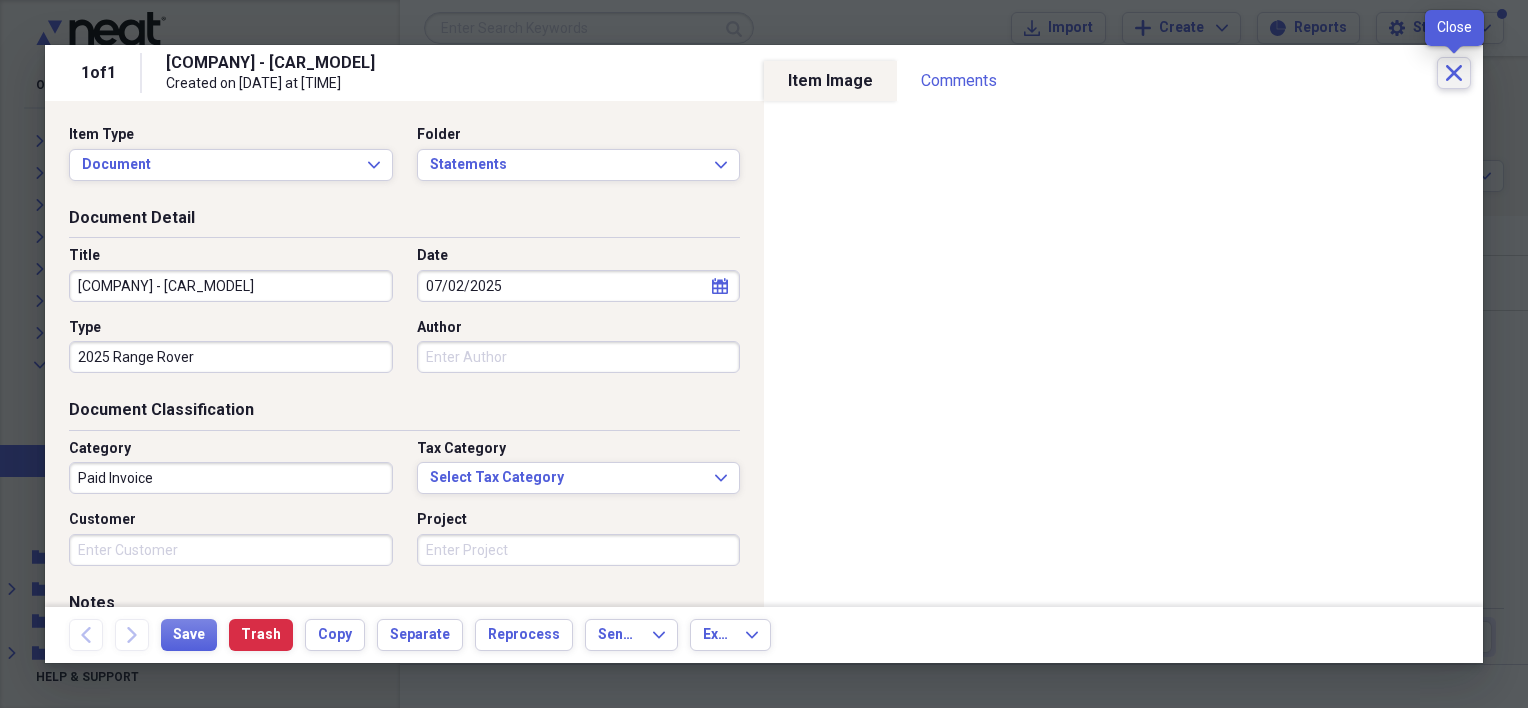 click on "Close" 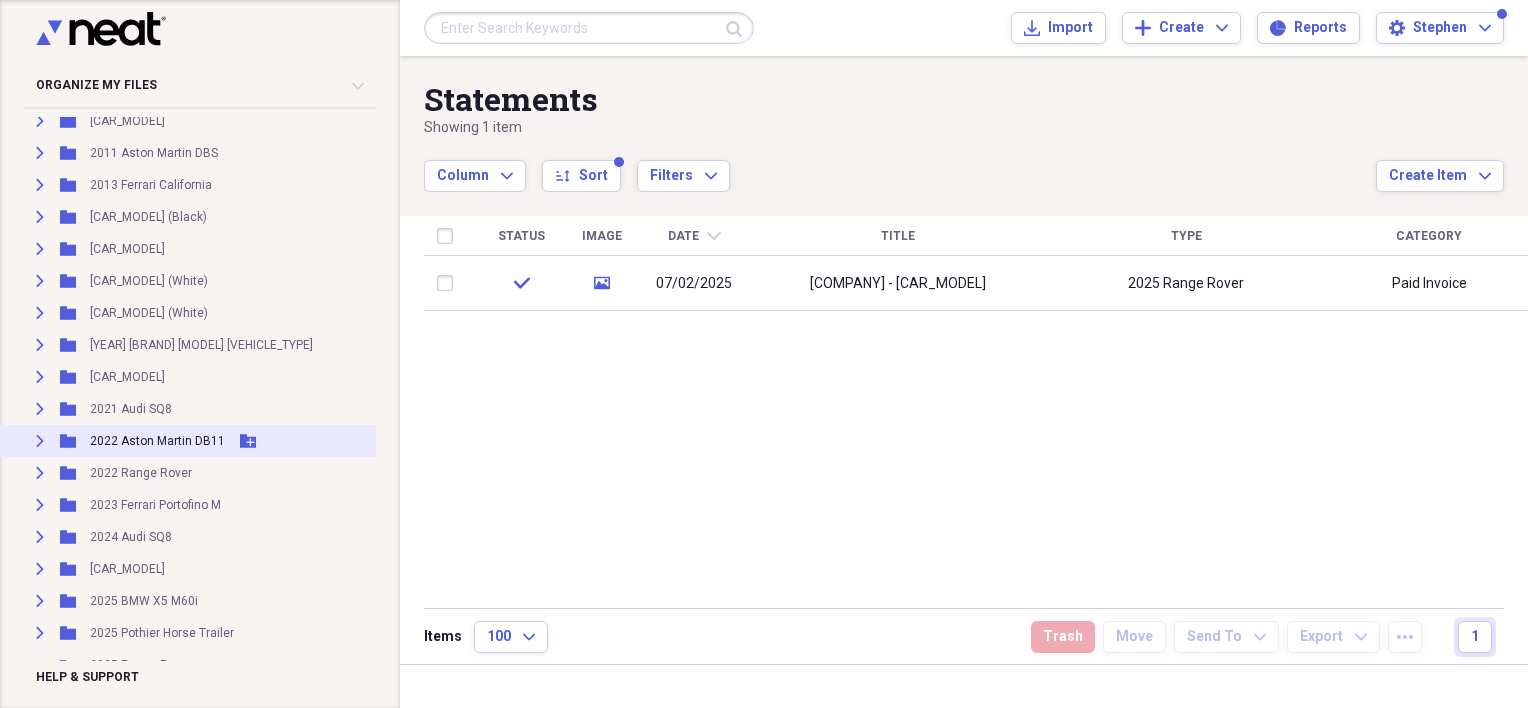 scroll, scrollTop: 1200, scrollLeft: 88, axis: both 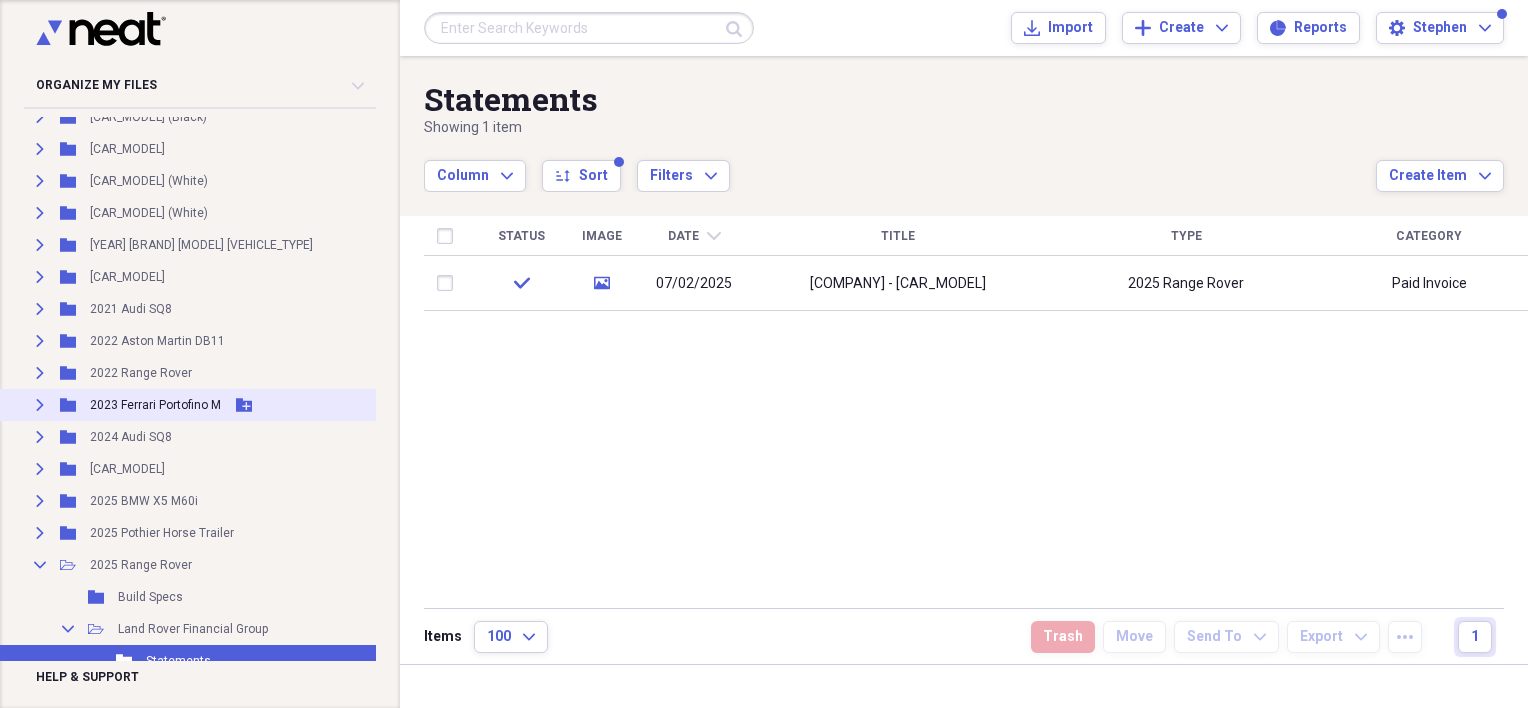 click on "Expand" 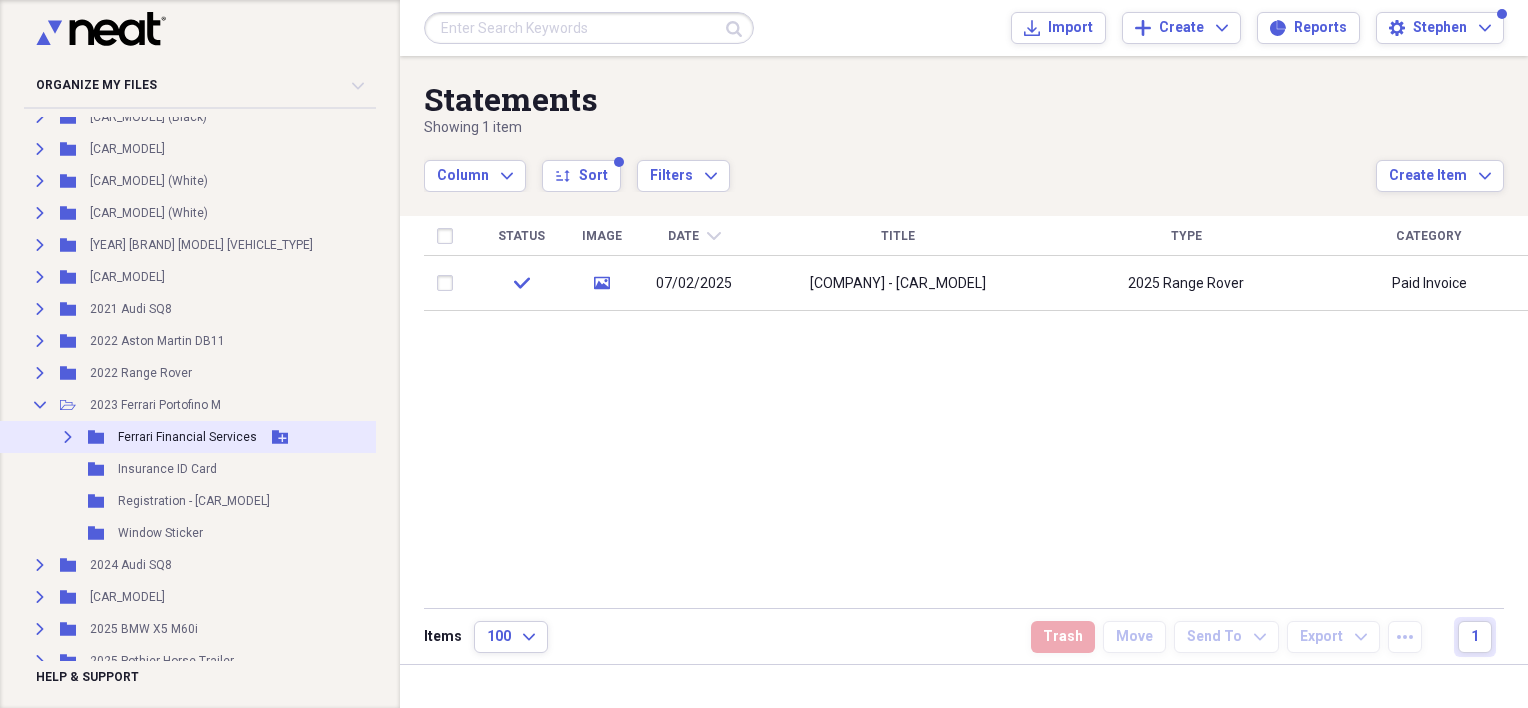 click on "Expand" 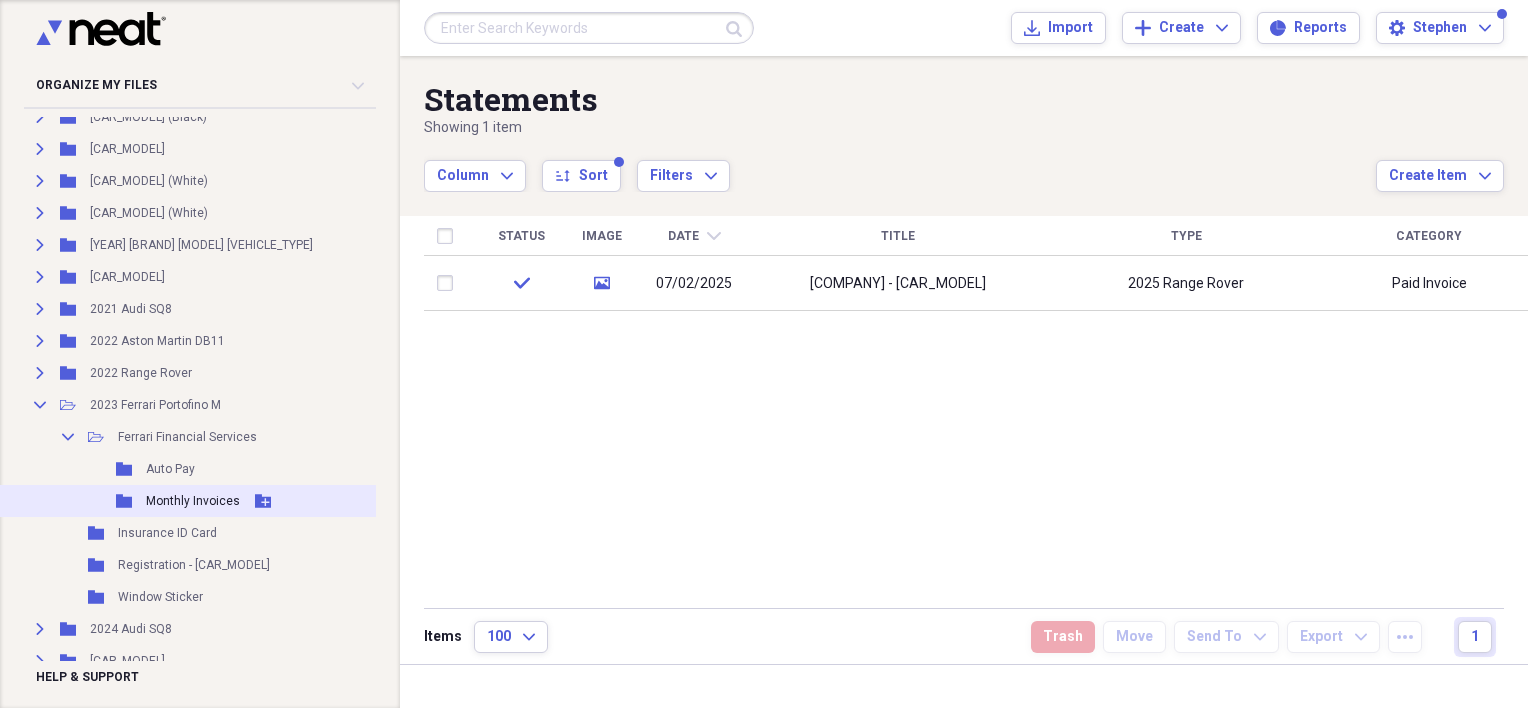 click on "Monthly Invoices" at bounding box center [193, 501] 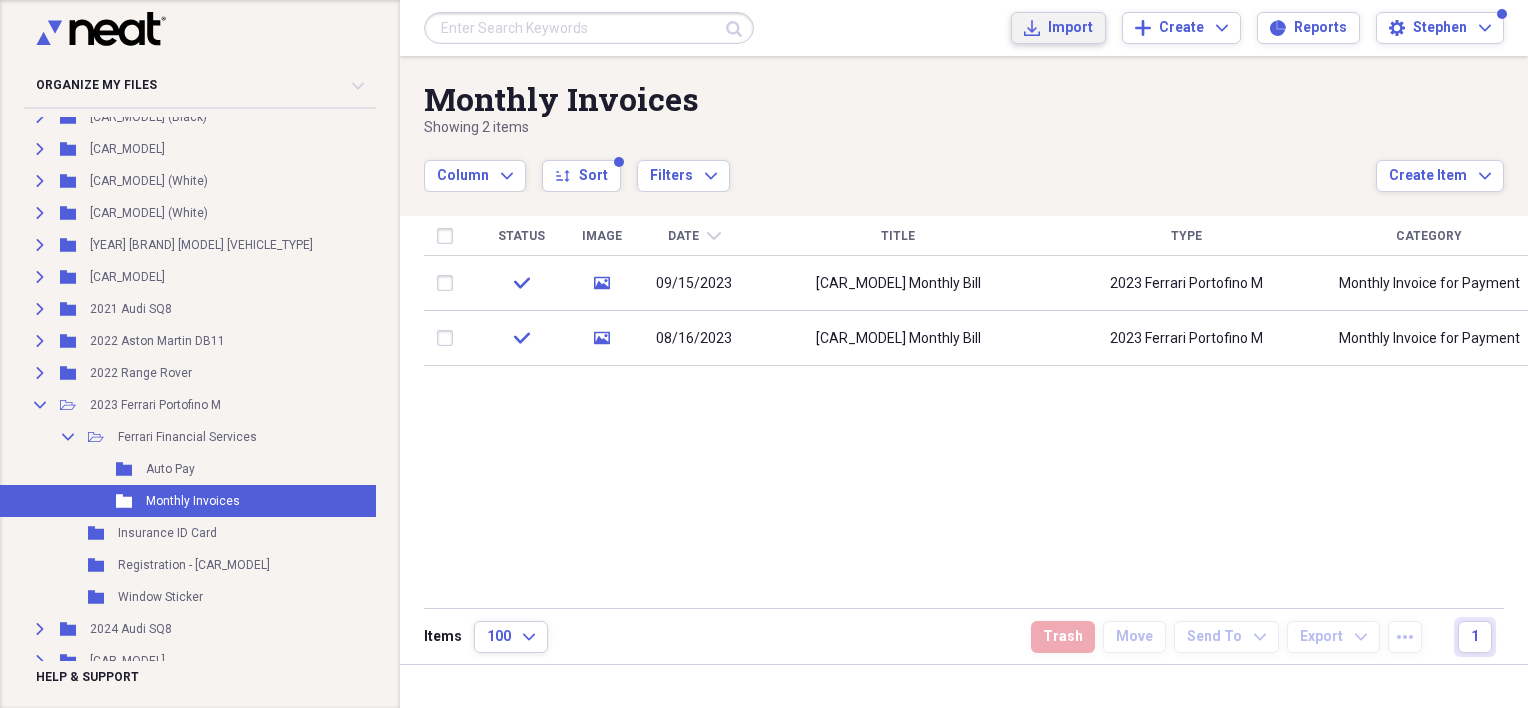 click on "Import" at bounding box center [1070, 28] 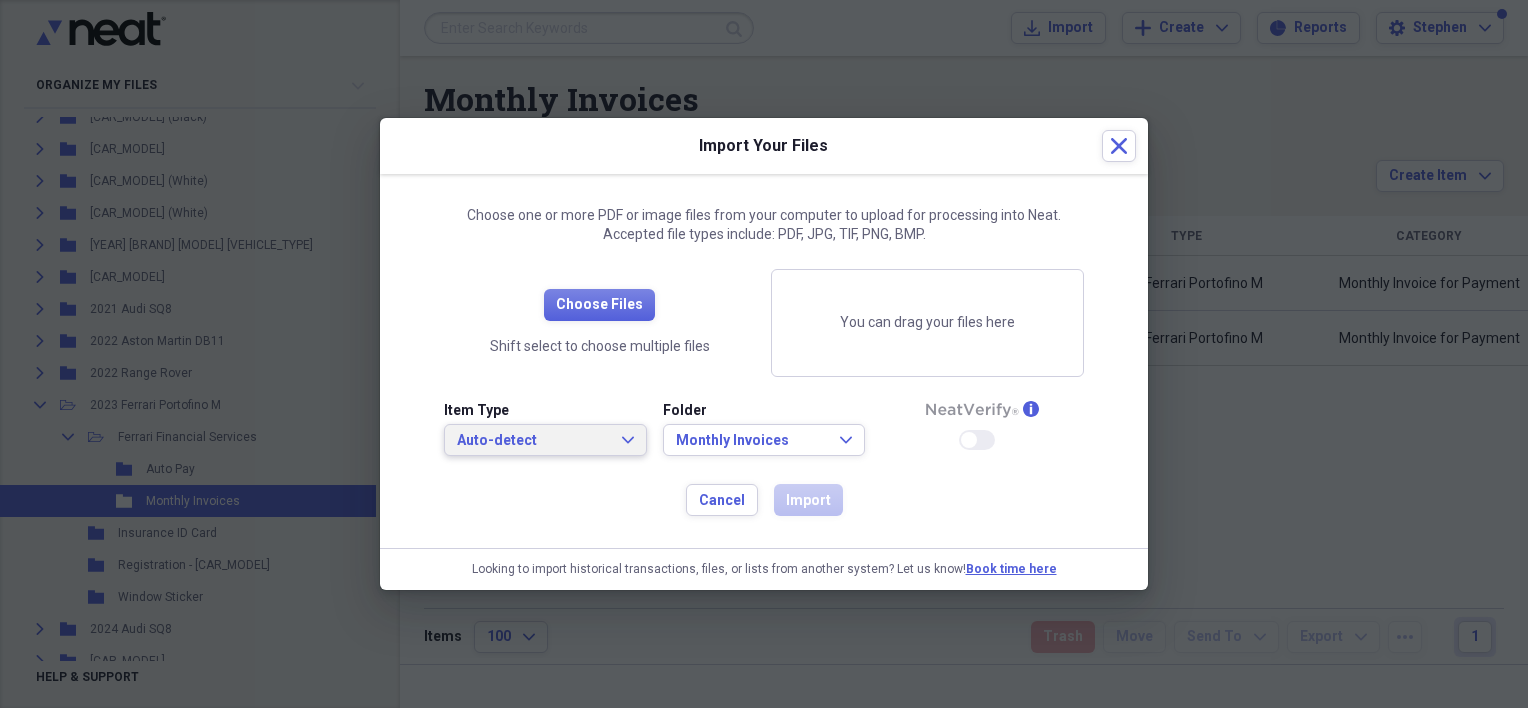 click on "Auto-detect Expand" at bounding box center [545, 441] 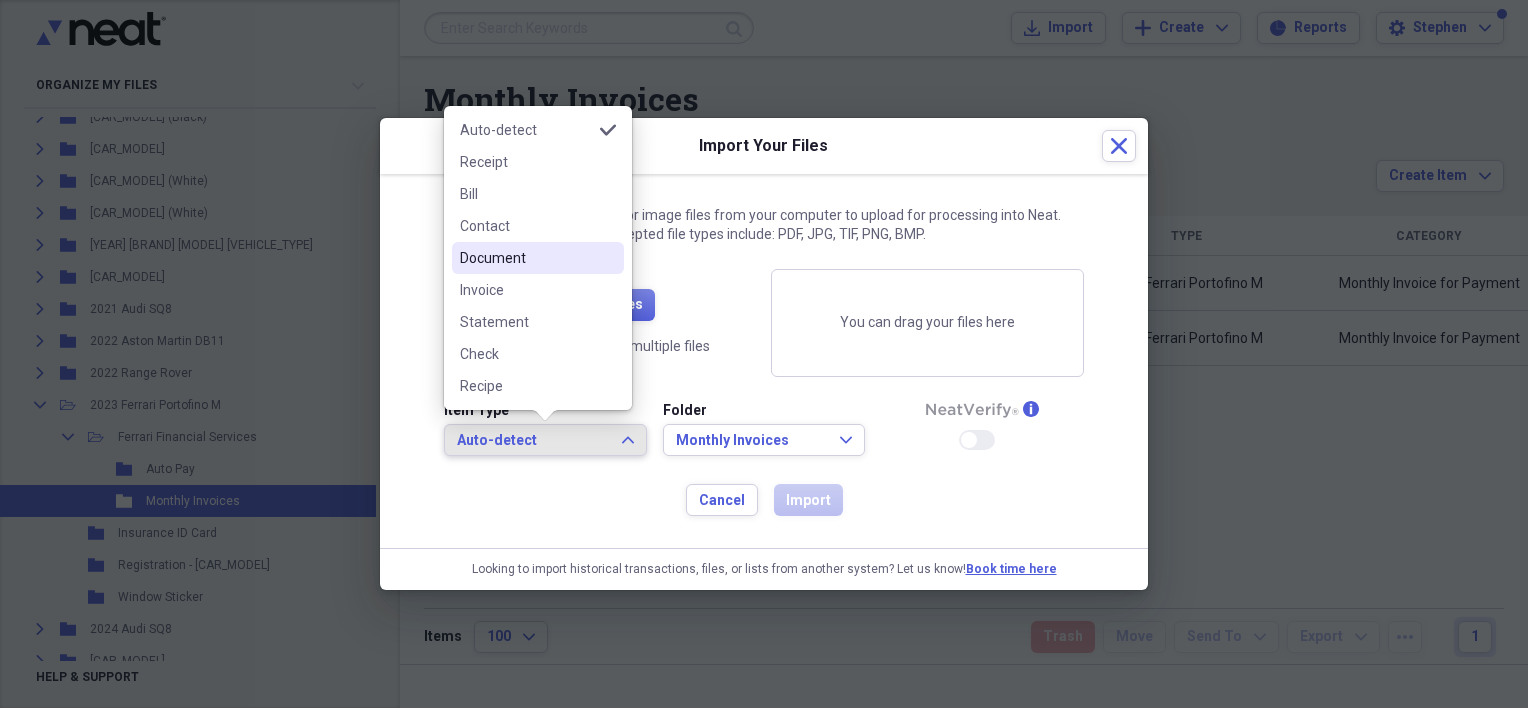 click on "Document" at bounding box center (526, 258) 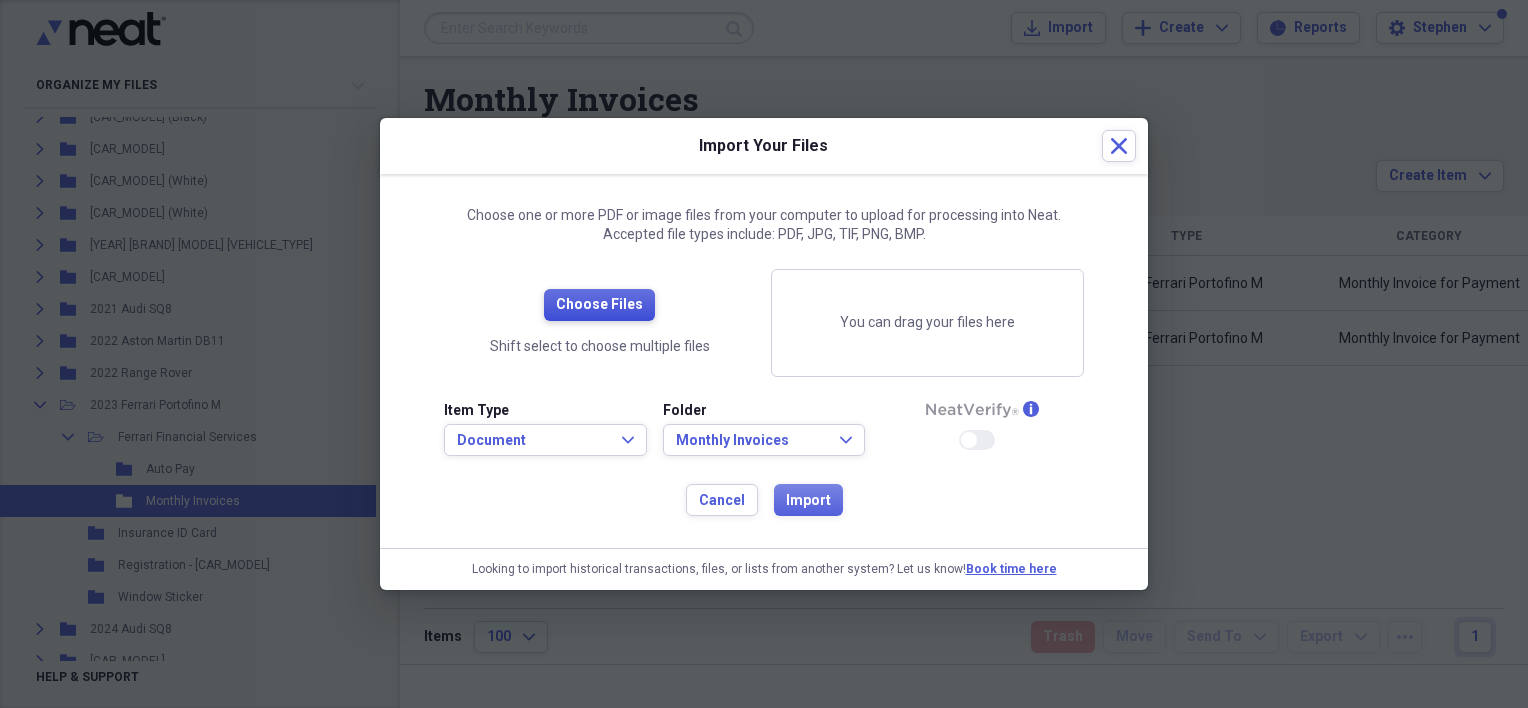 click on "Choose Files" at bounding box center [599, 305] 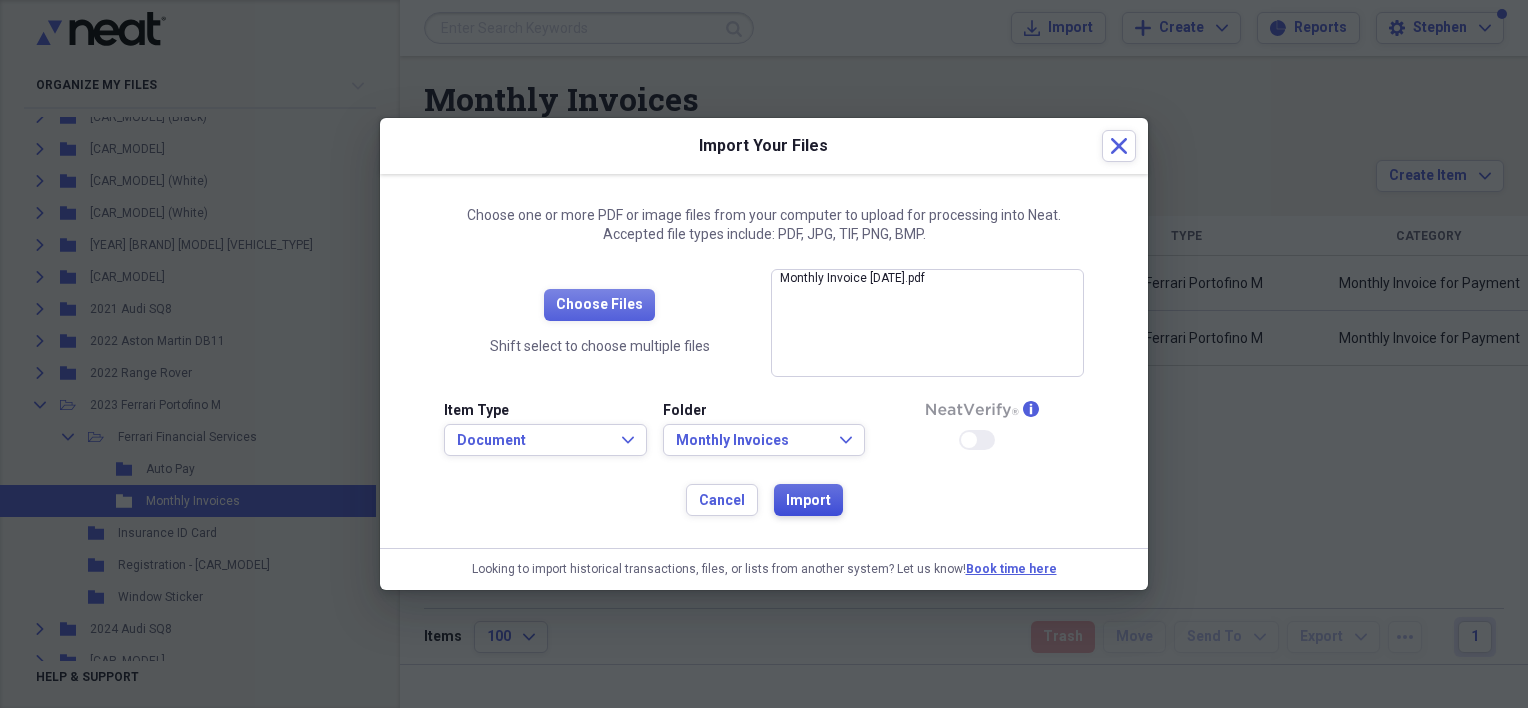click on "Import" at bounding box center (808, 501) 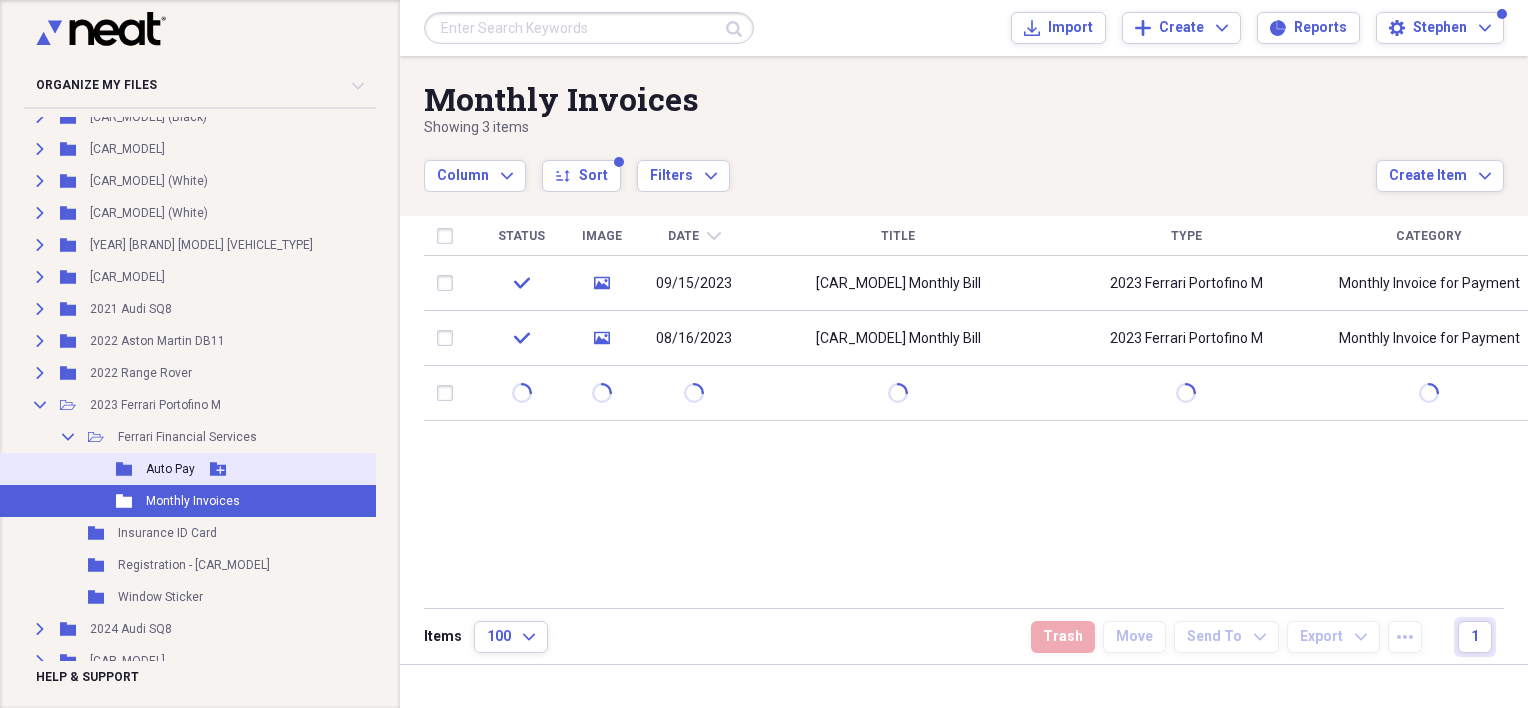 click on "Auto Pay" at bounding box center [170, 469] 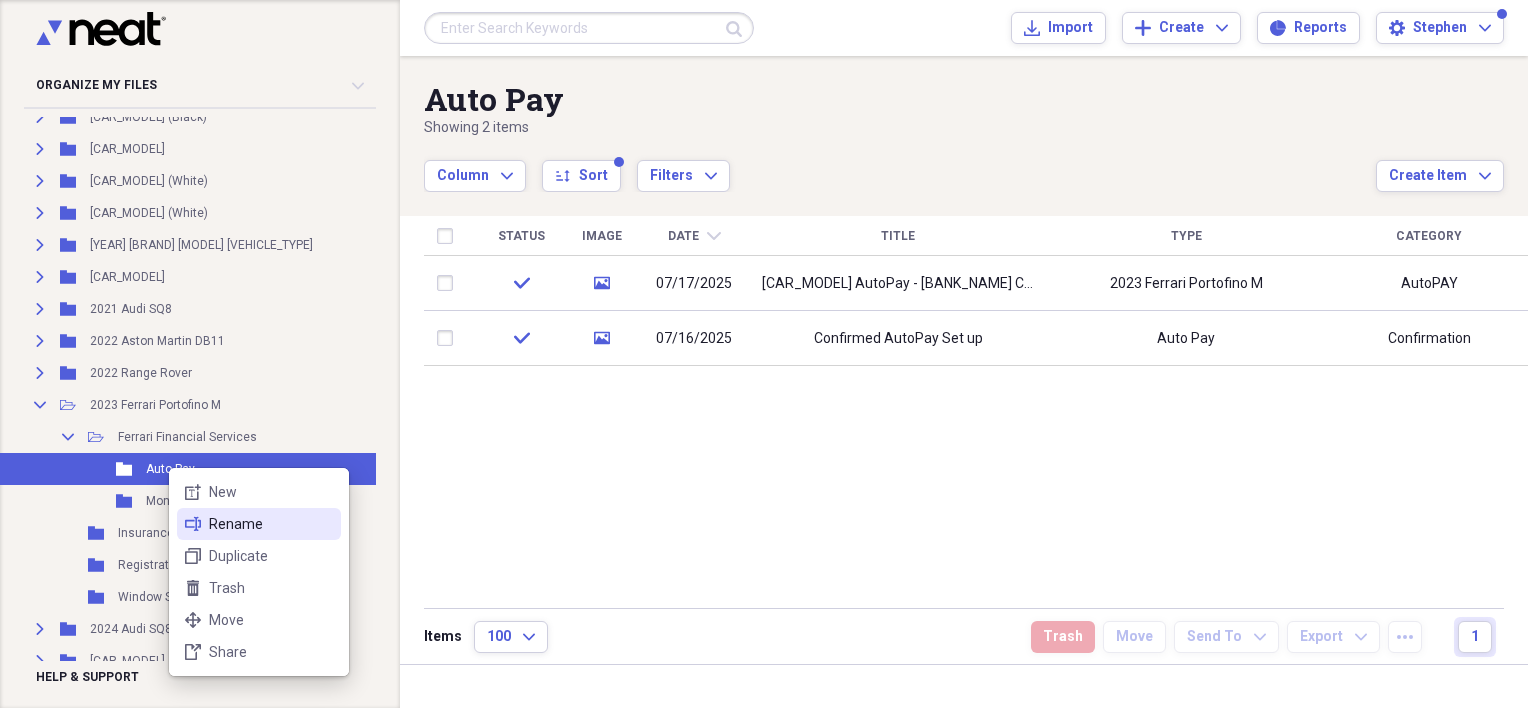 click on "Rename" at bounding box center (271, 524) 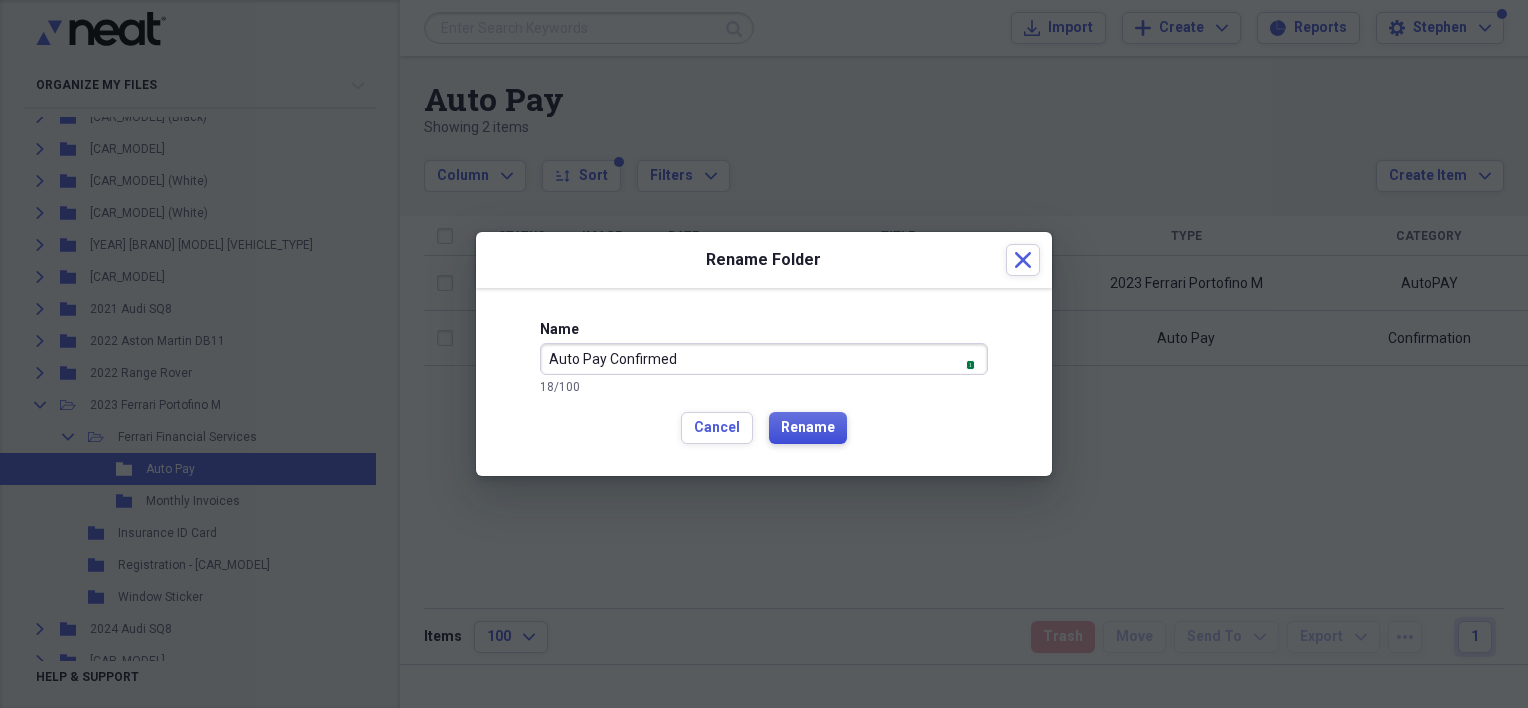 type on "Auto Pay Confirmed" 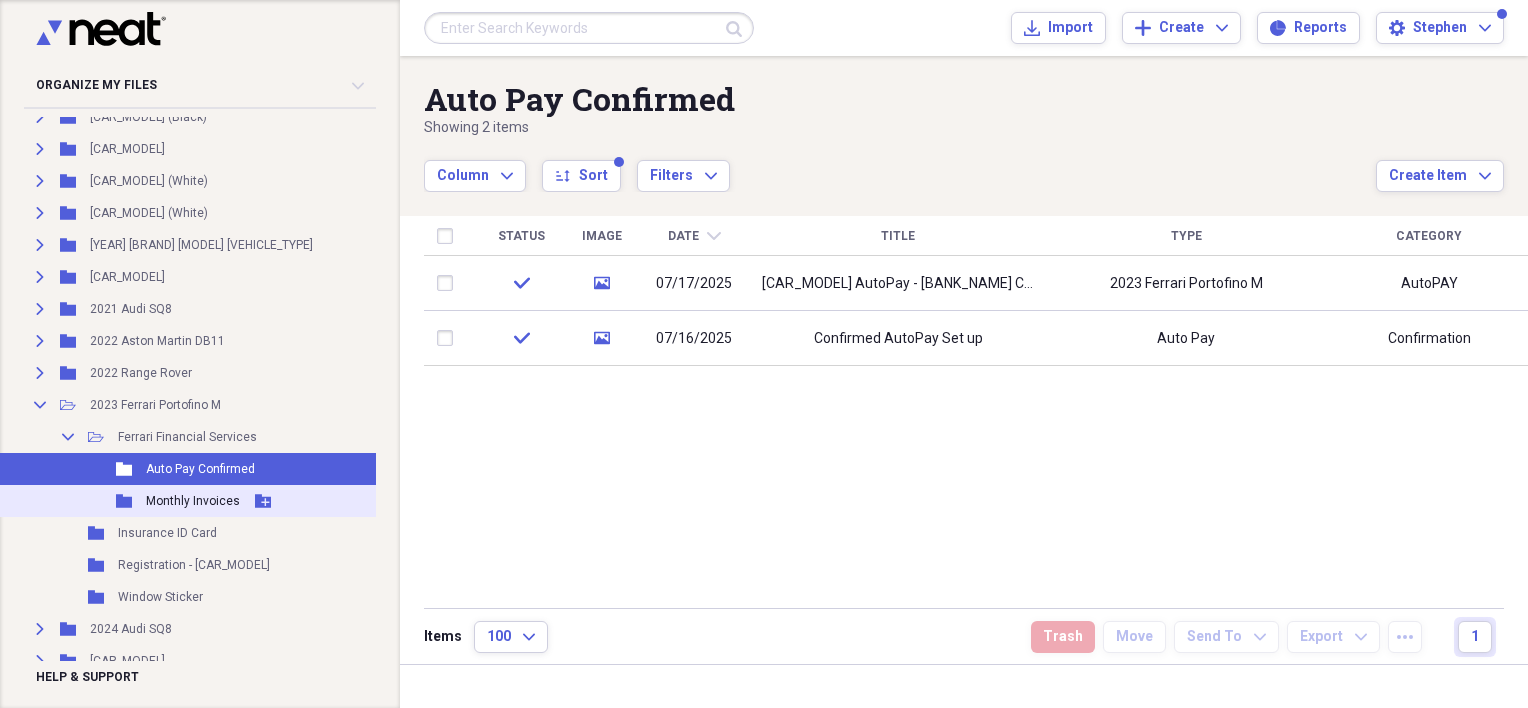 click on "Monthly Invoices" at bounding box center [193, 501] 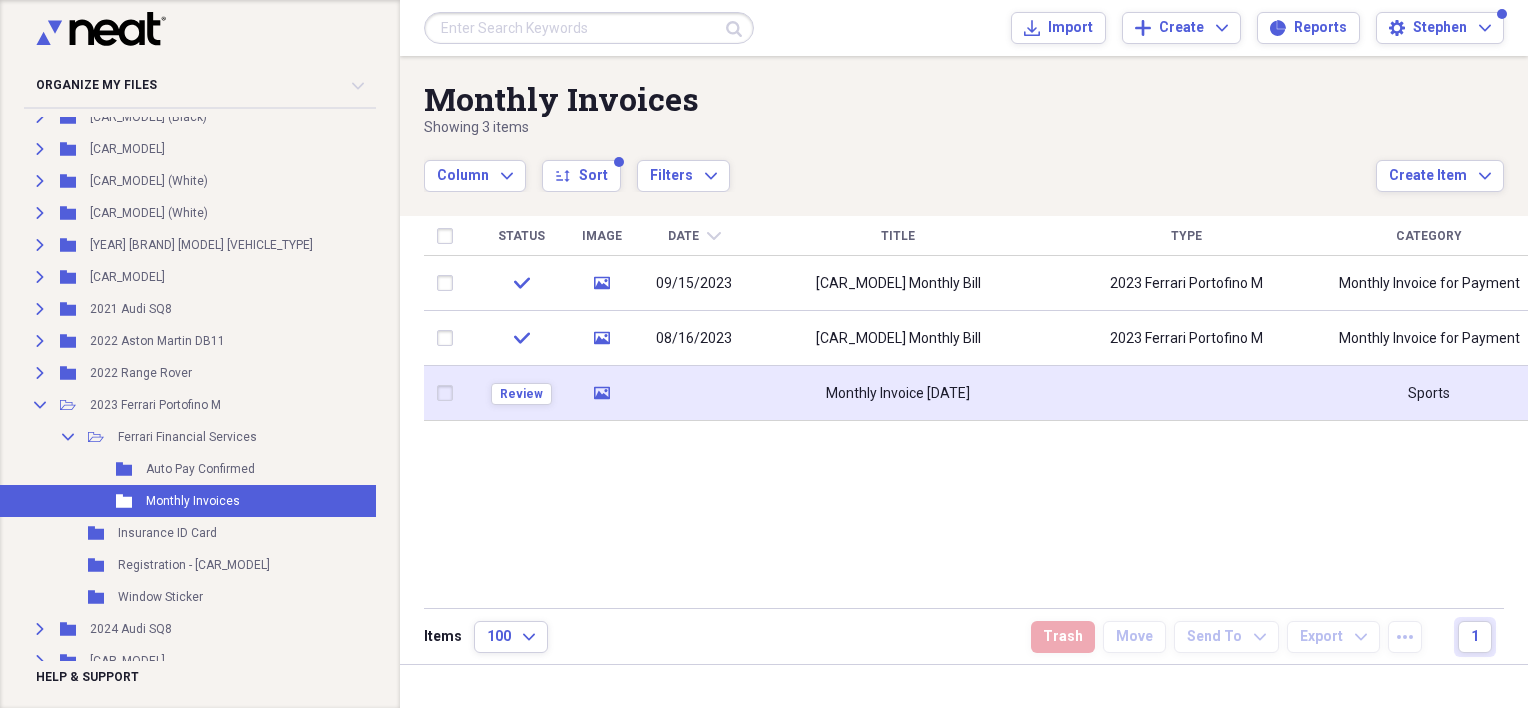 click on "Monthly Invoice [DATE]" at bounding box center (898, 393) 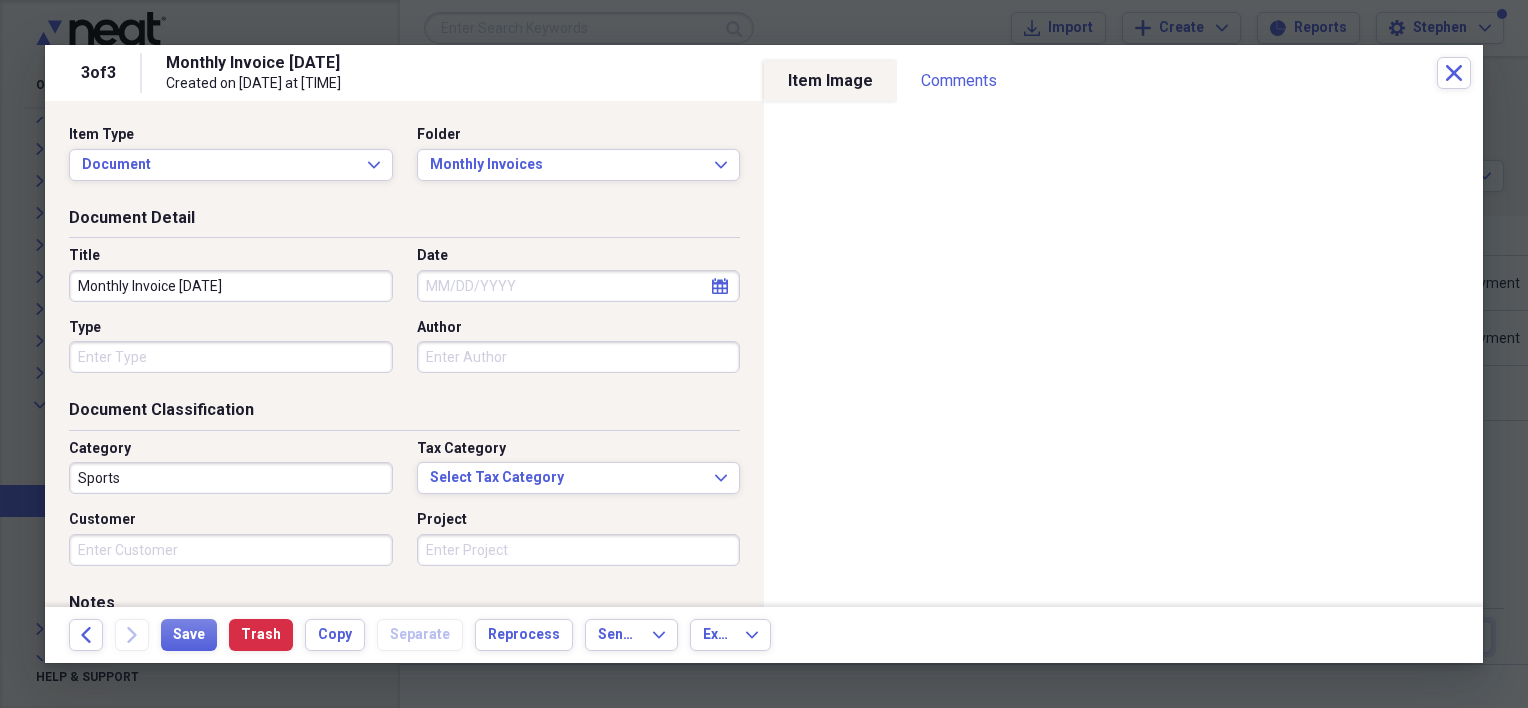 click on "calendar" 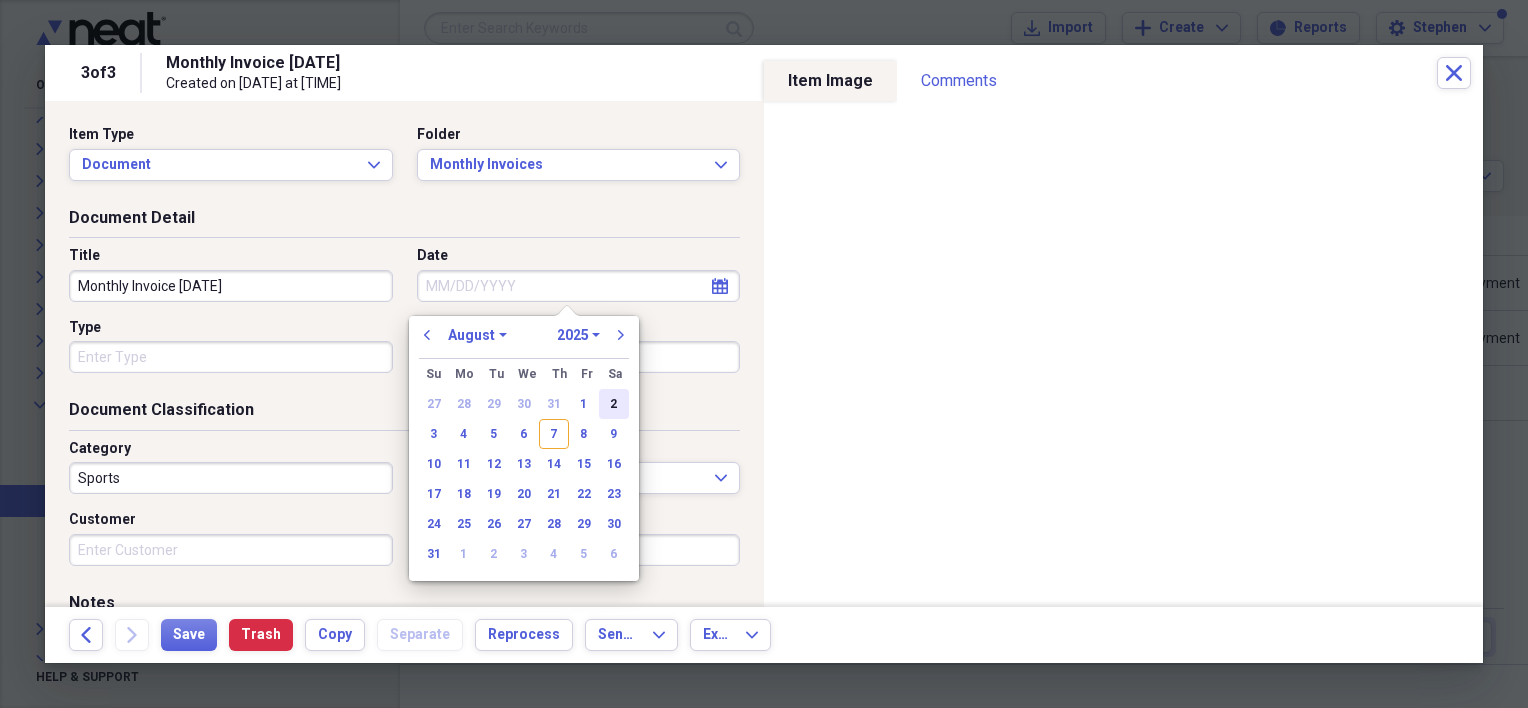 click on "2" at bounding box center [614, 404] 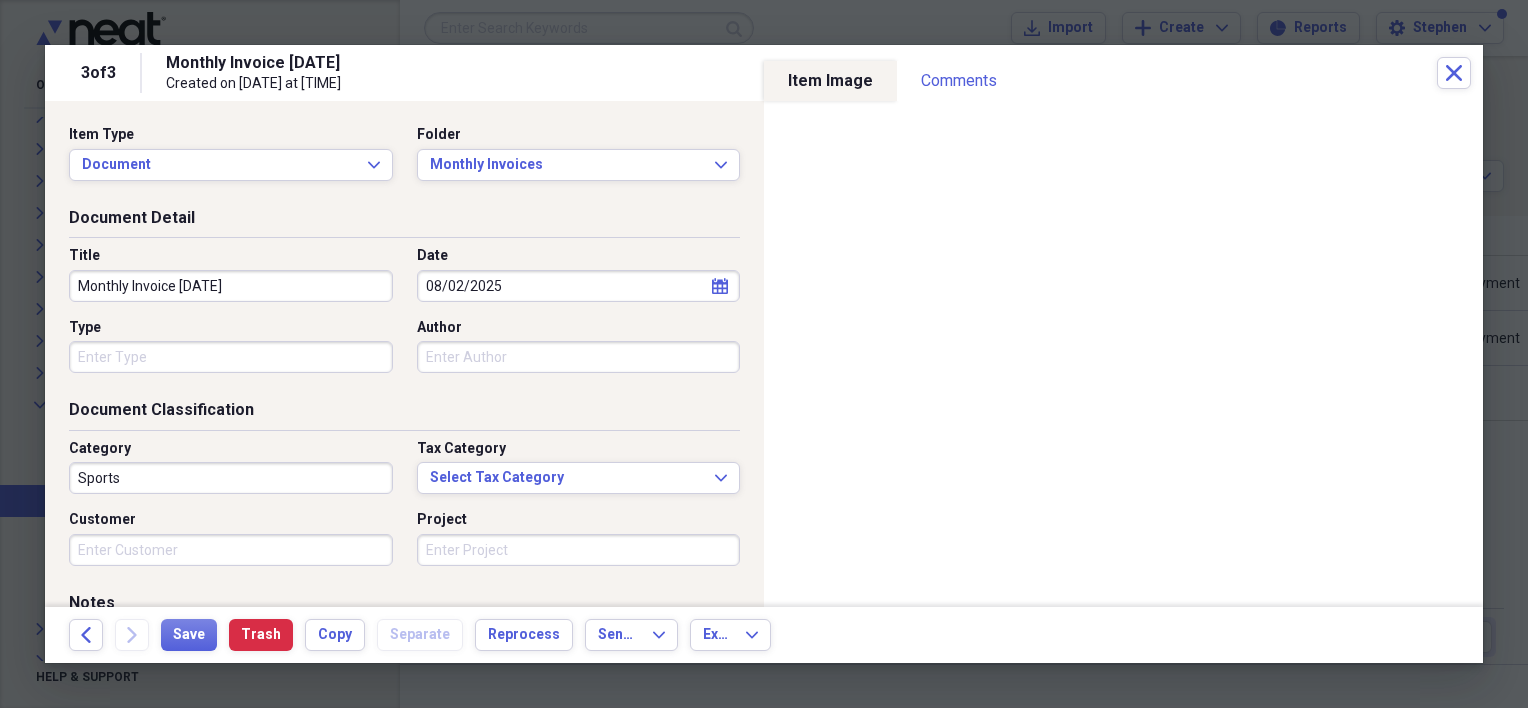 click on "Type" at bounding box center (231, 357) 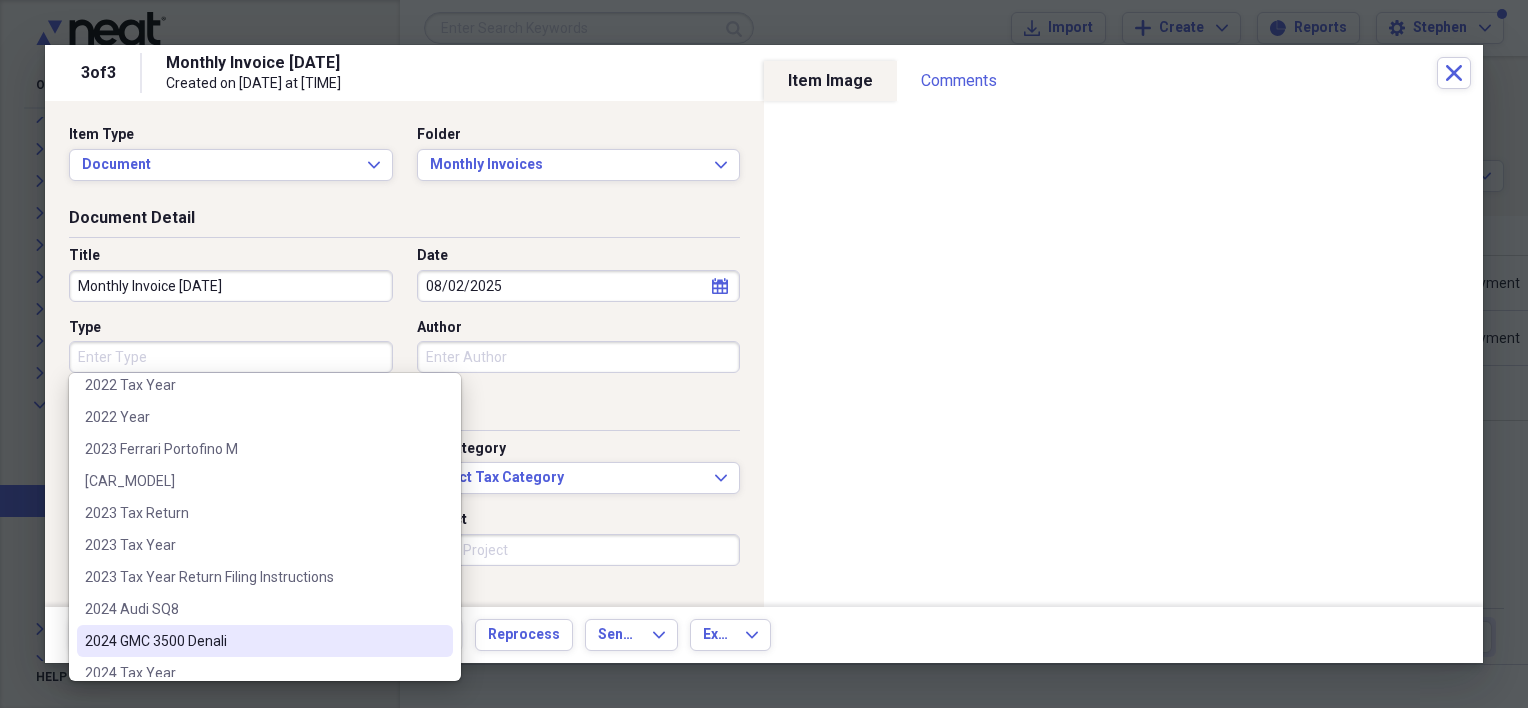 scroll, scrollTop: 800, scrollLeft: 0, axis: vertical 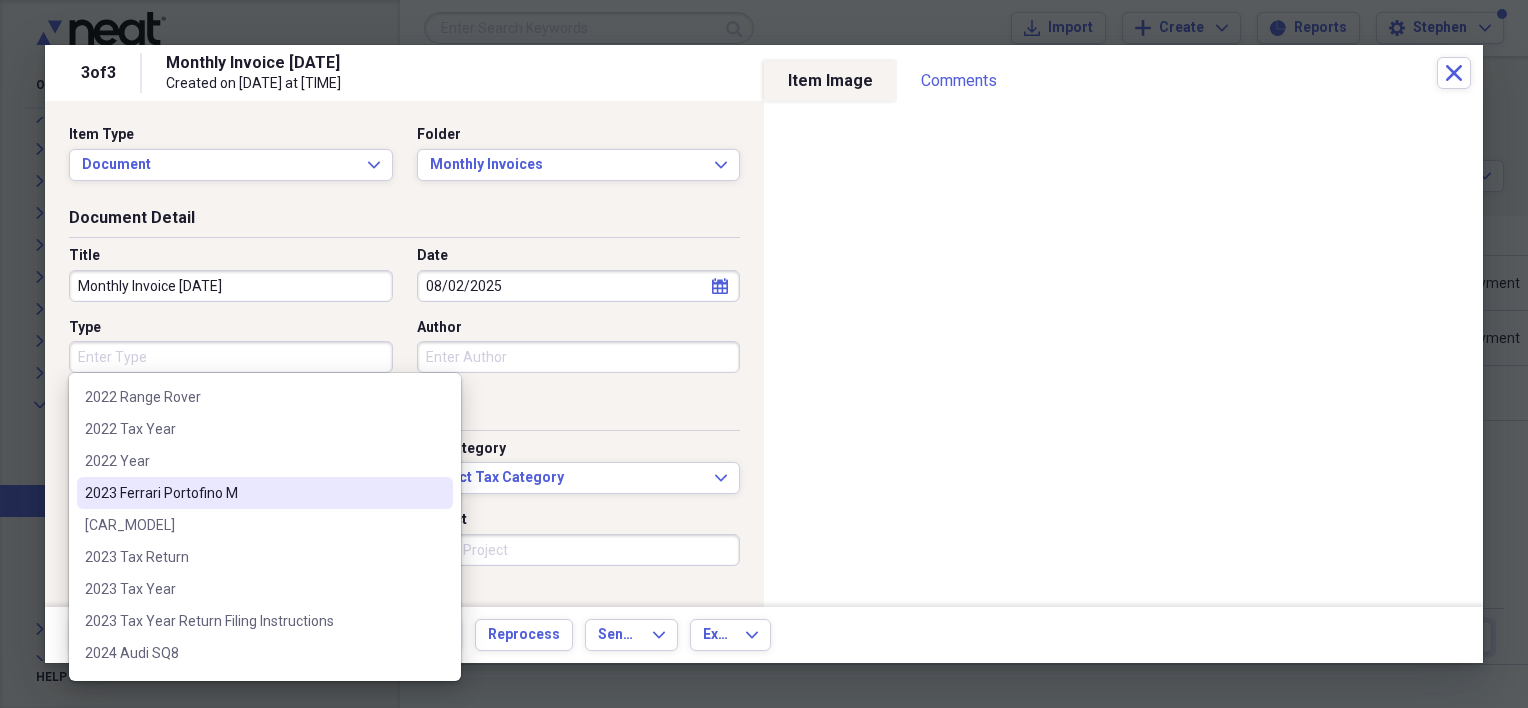 click on "2023 Ferrari Portofino M" at bounding box center (253, 493) 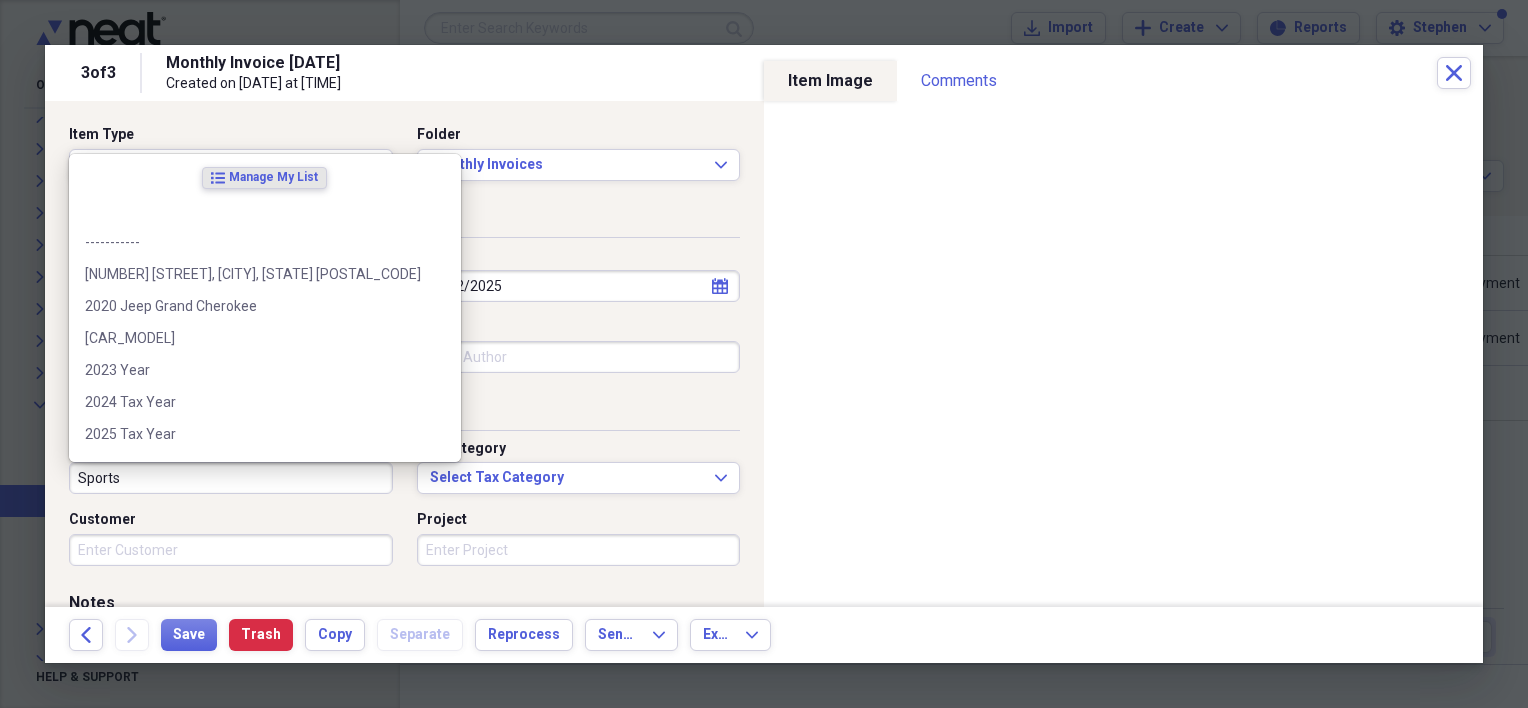 click on "Sports" at bounding box center (231, 478) 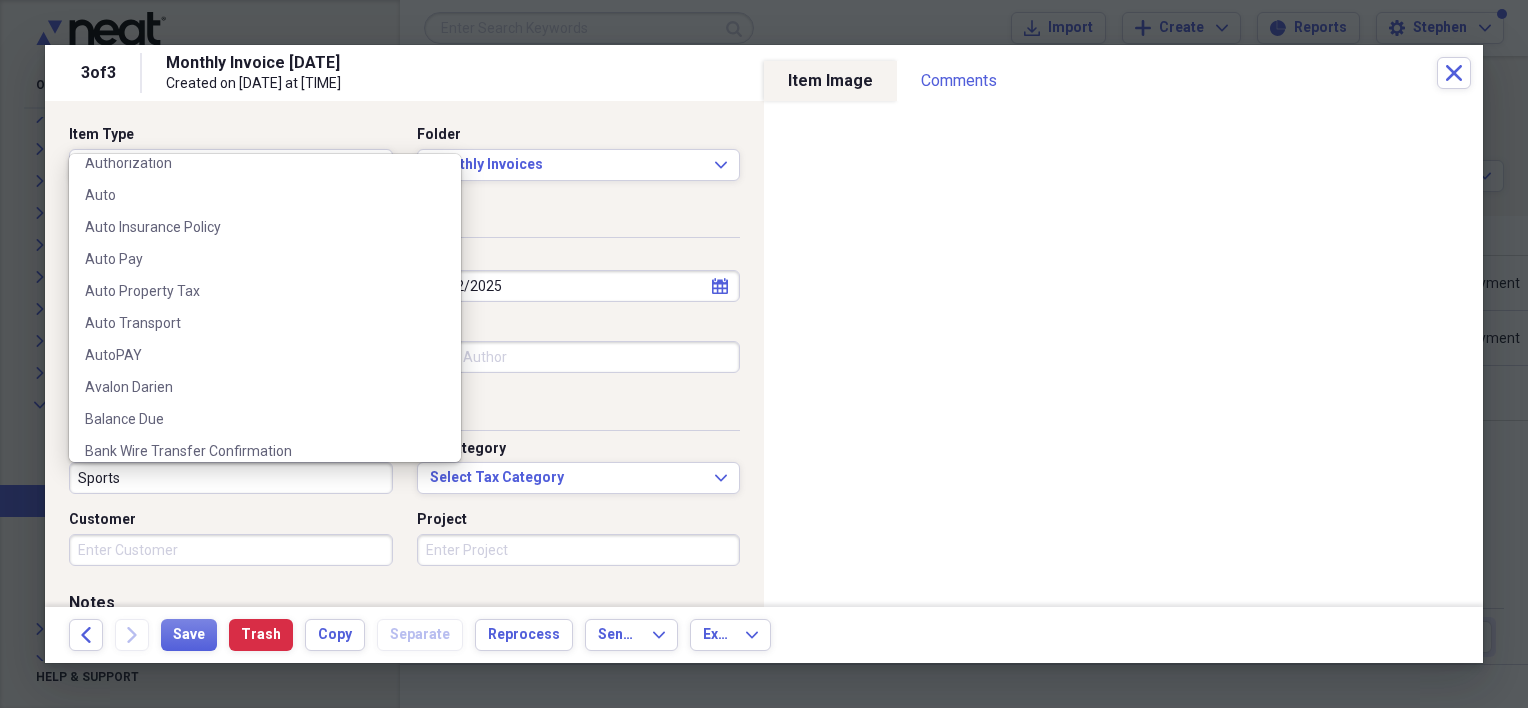 scroll, scrollTop: 967, scrollLeft: 0, axis: vertical 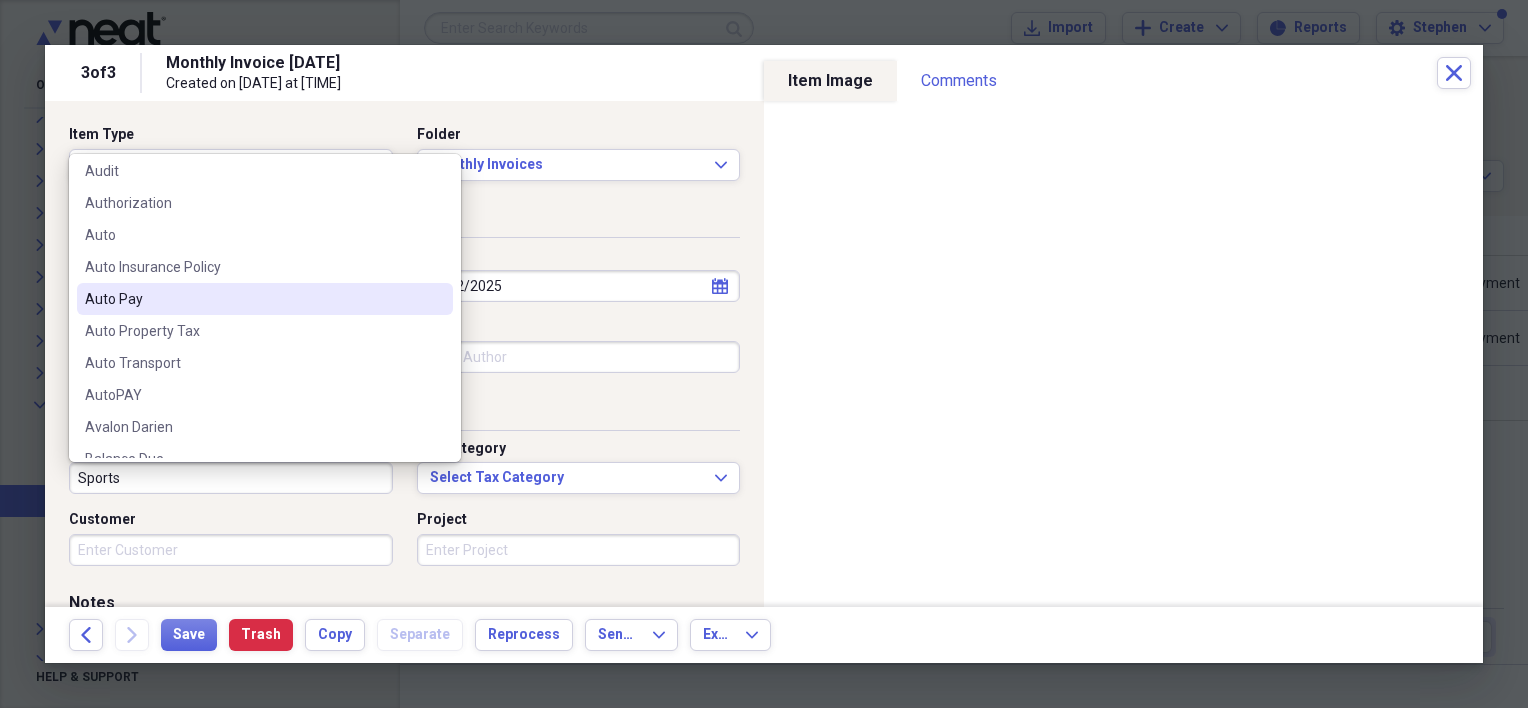 click on "Auto Pay" at bounding box center [253, 299] 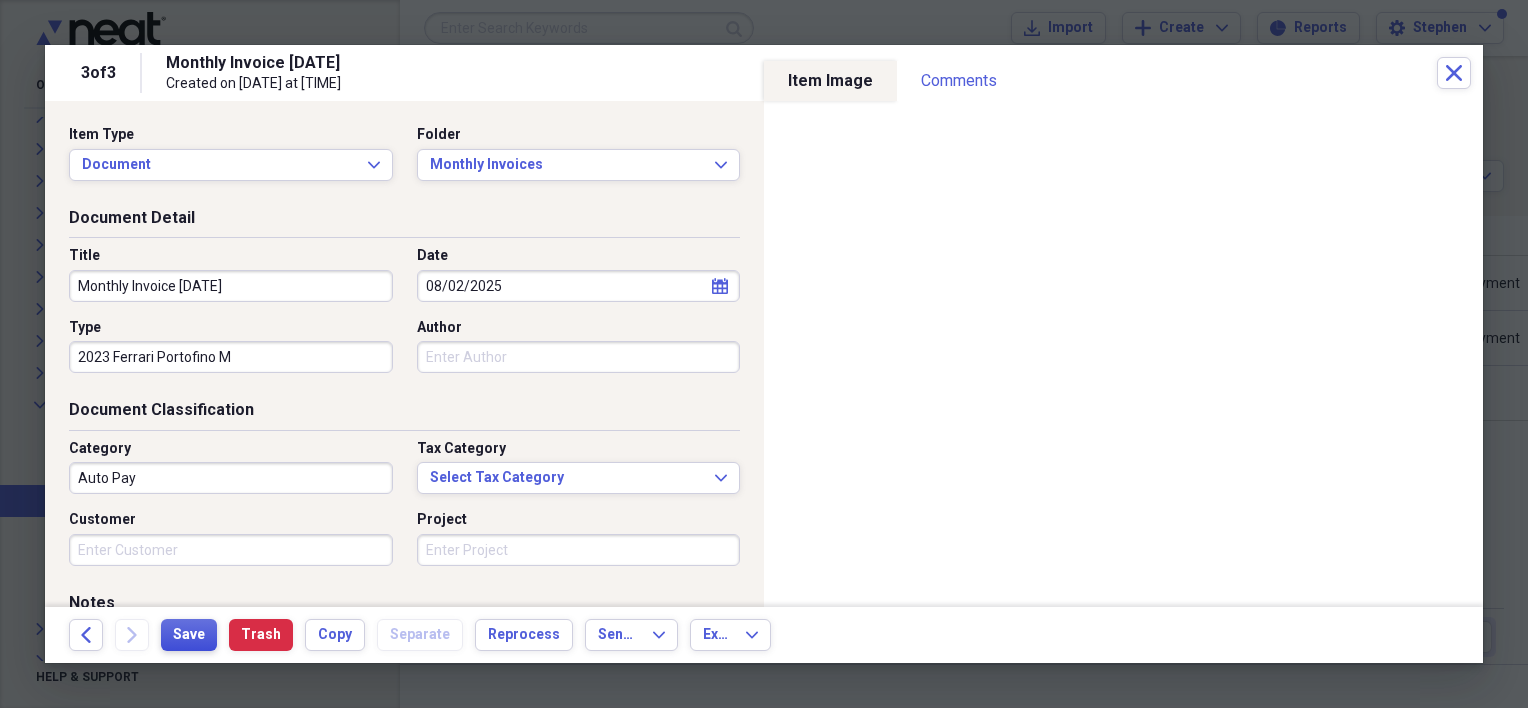 click on "Save" at bounding box center (189, 635) 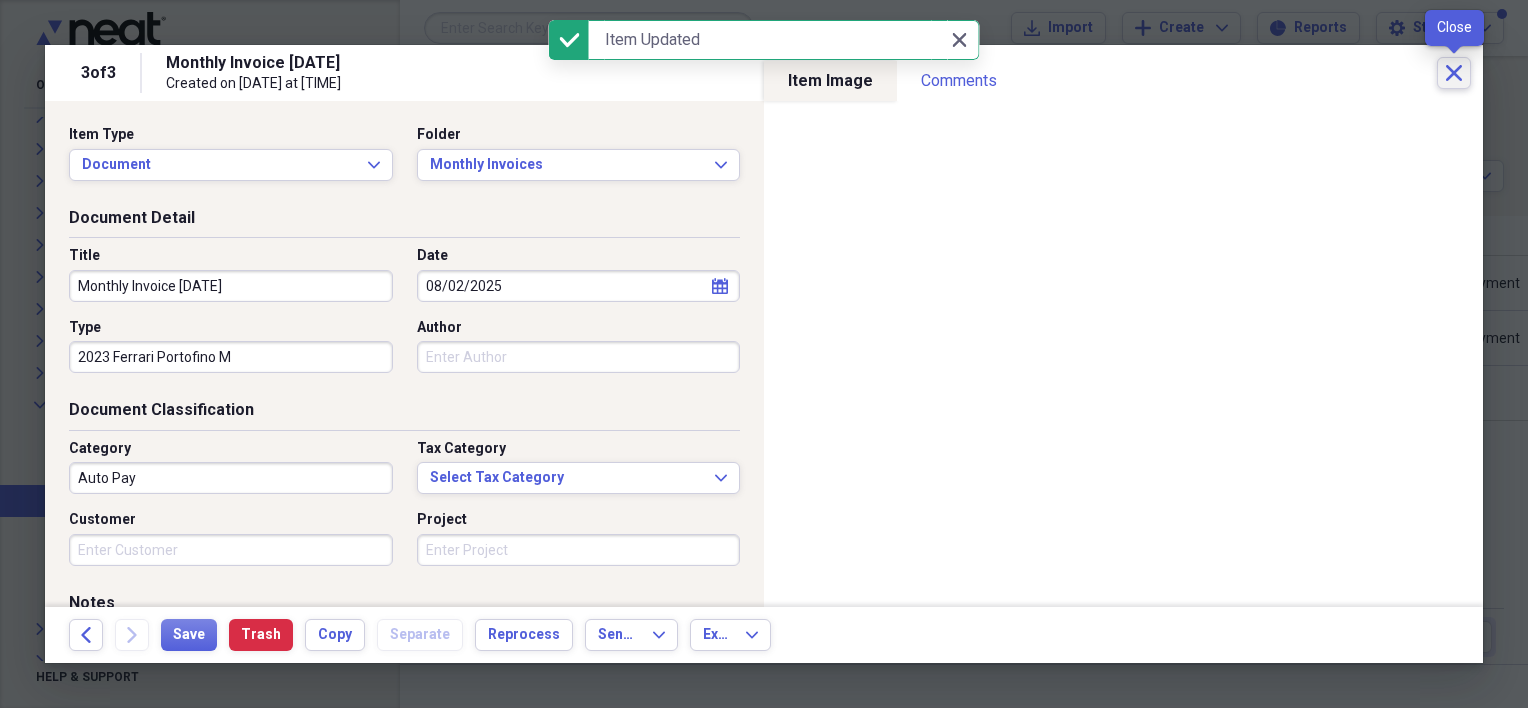 click 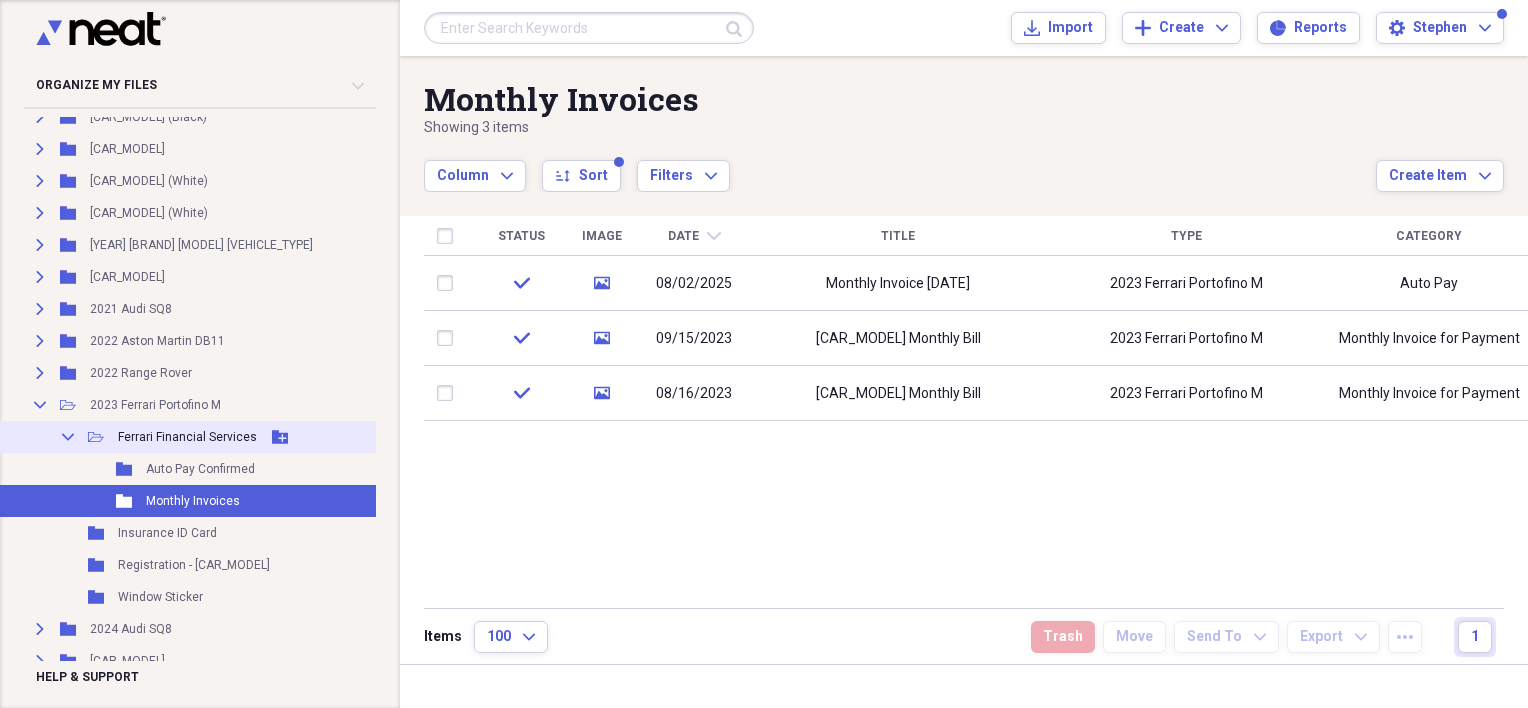 click on "Collapse" 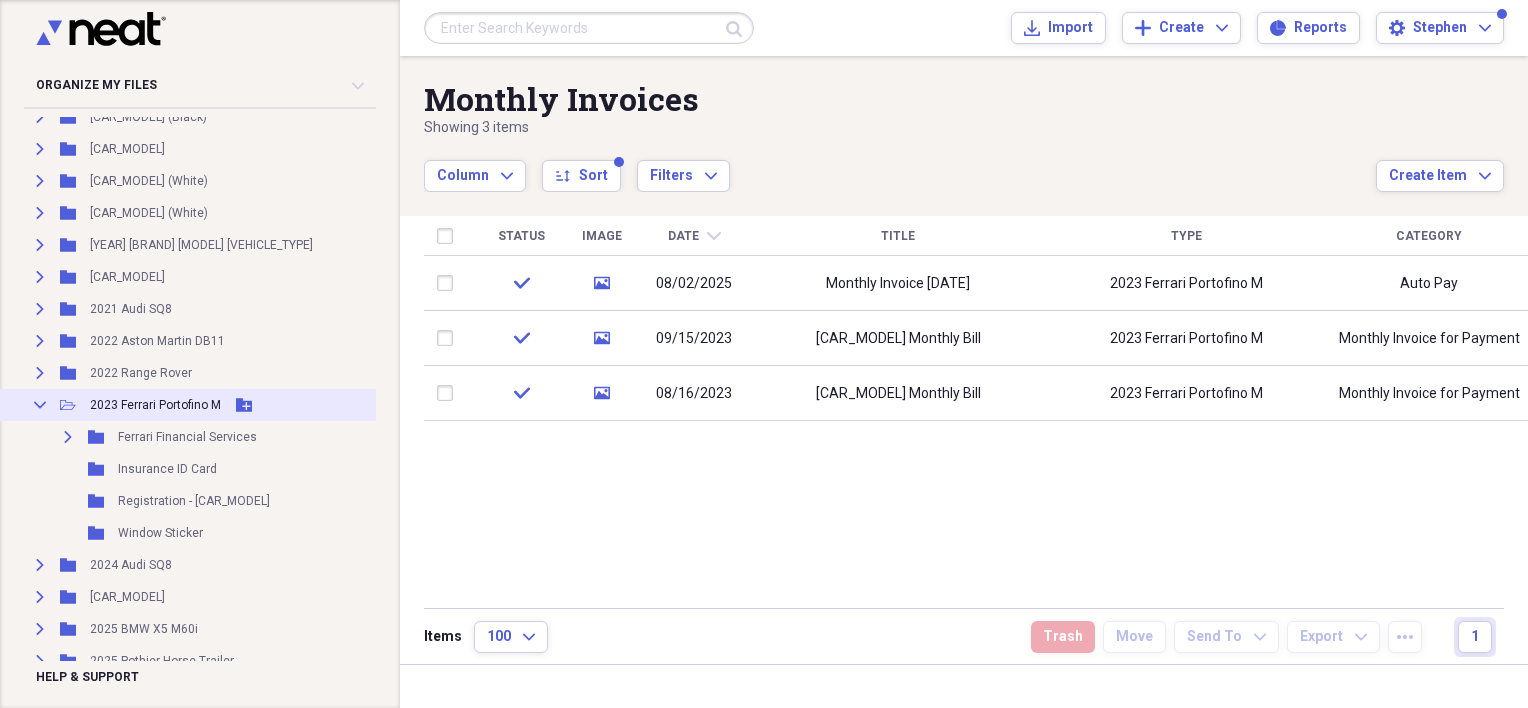 click on "Collapse" 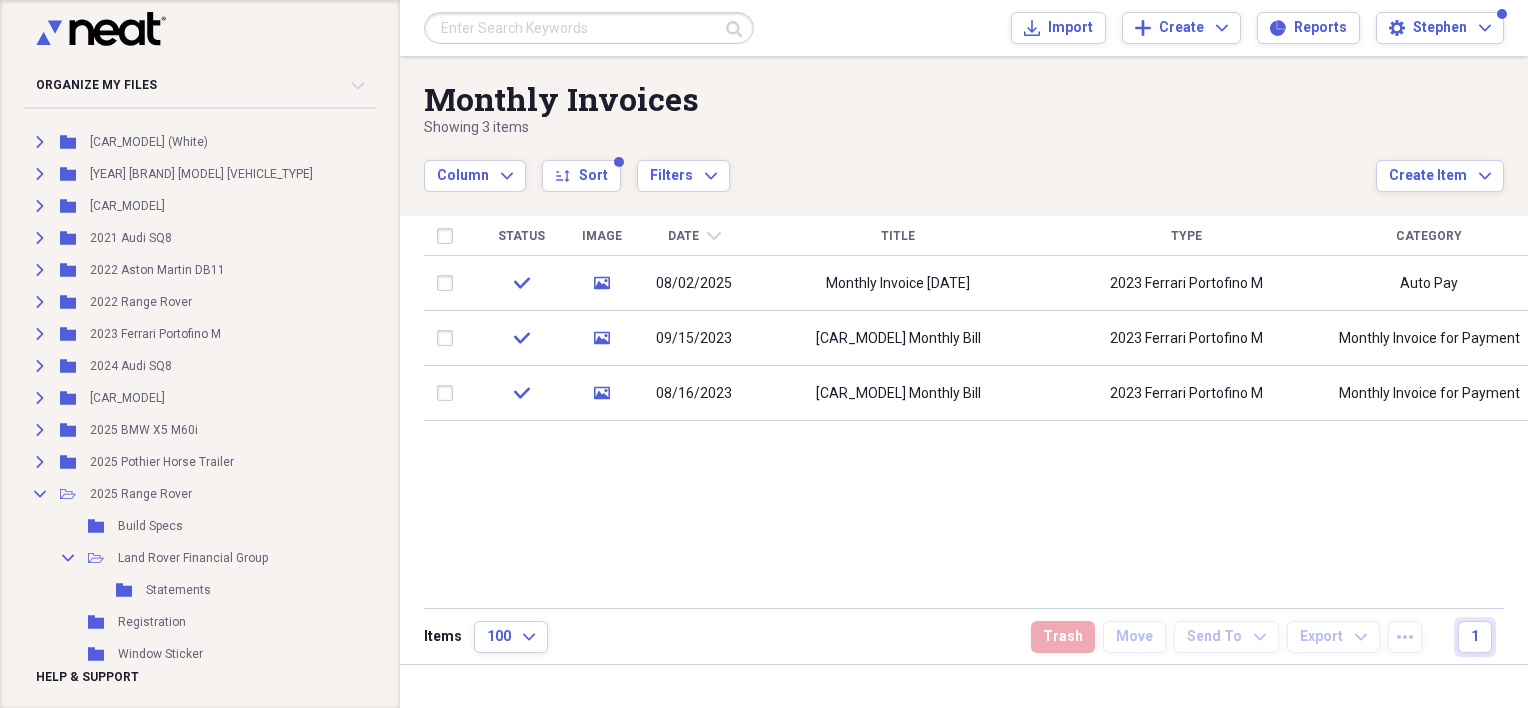 scroll, scrollTop: 1400, scrollLeft: 88, axis: both 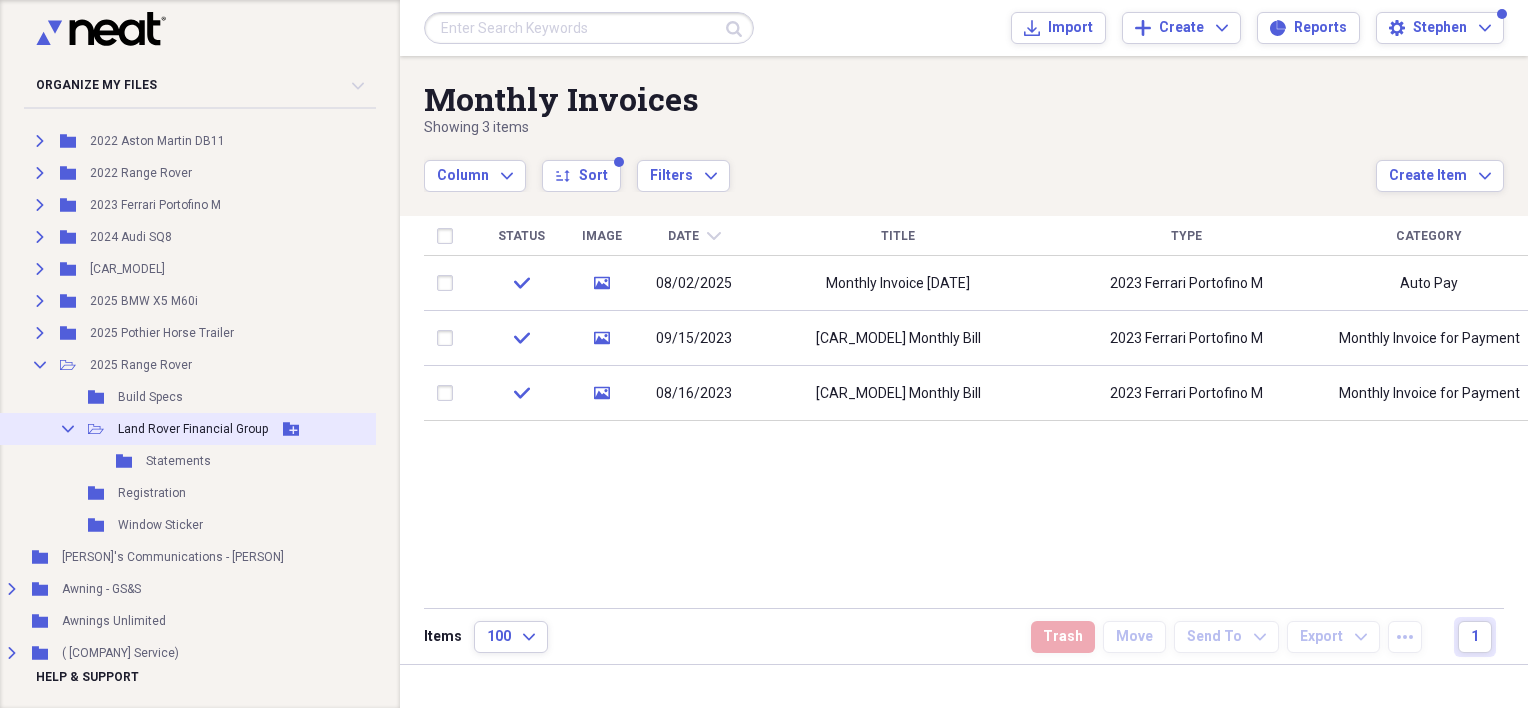 click on "Collapse" at bounding box center (68, 429) 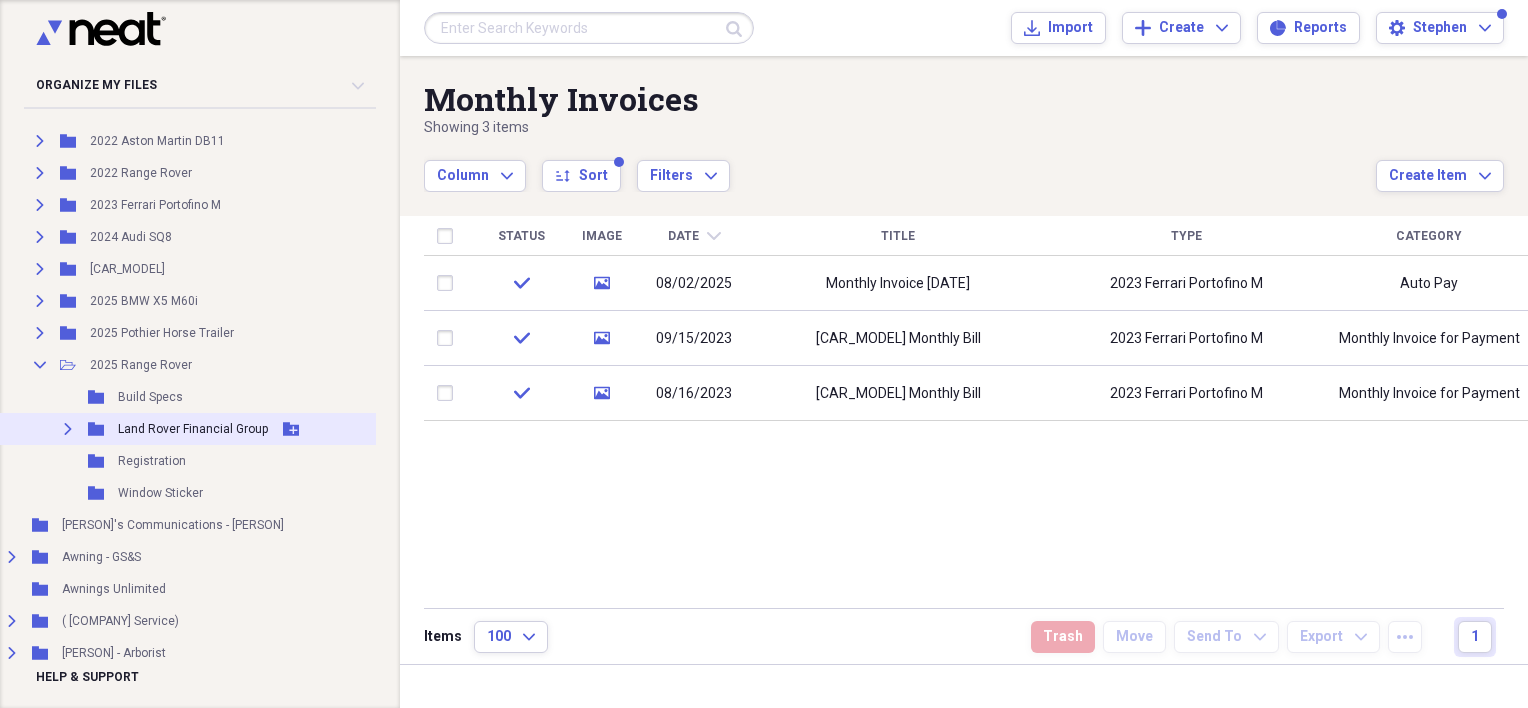 click on "Expand" 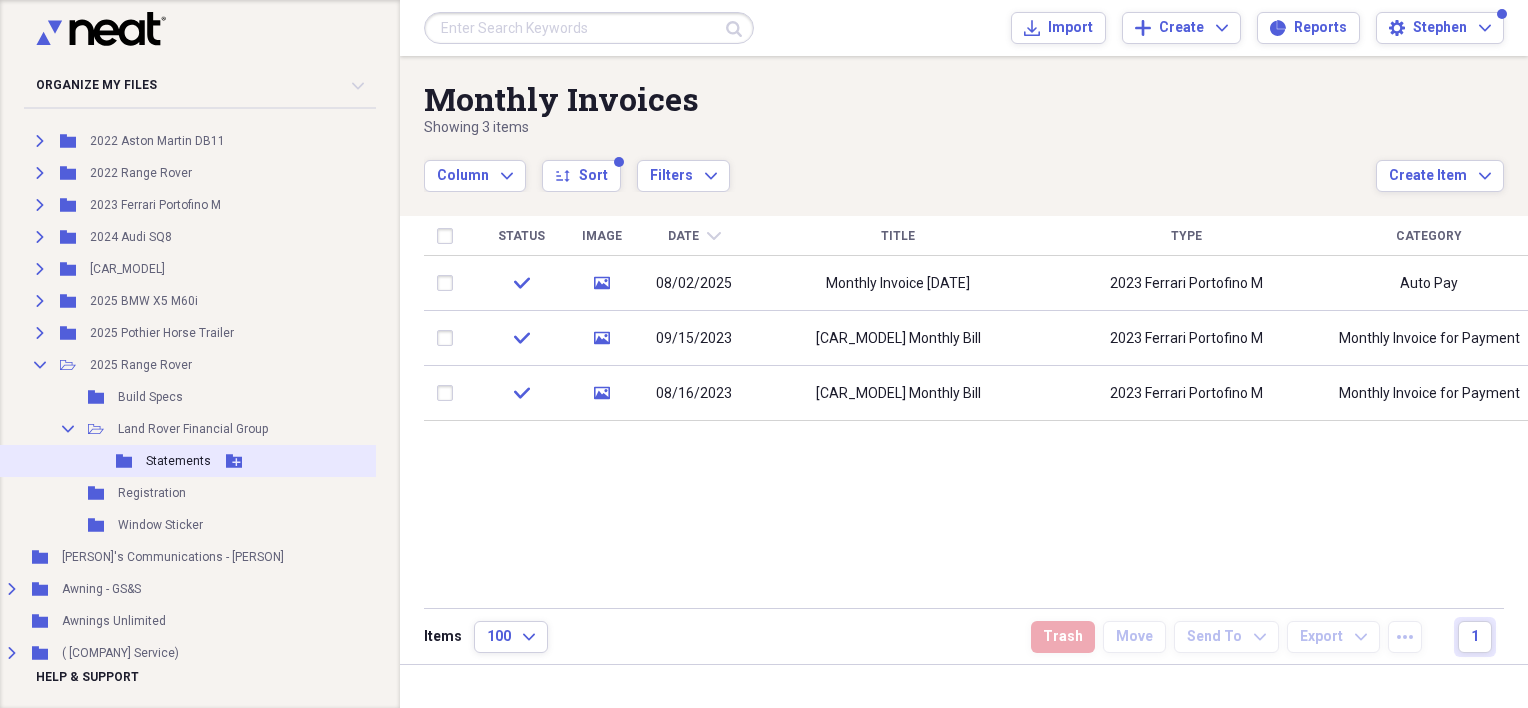 click on "Statements" at bounding box center [178, 461] 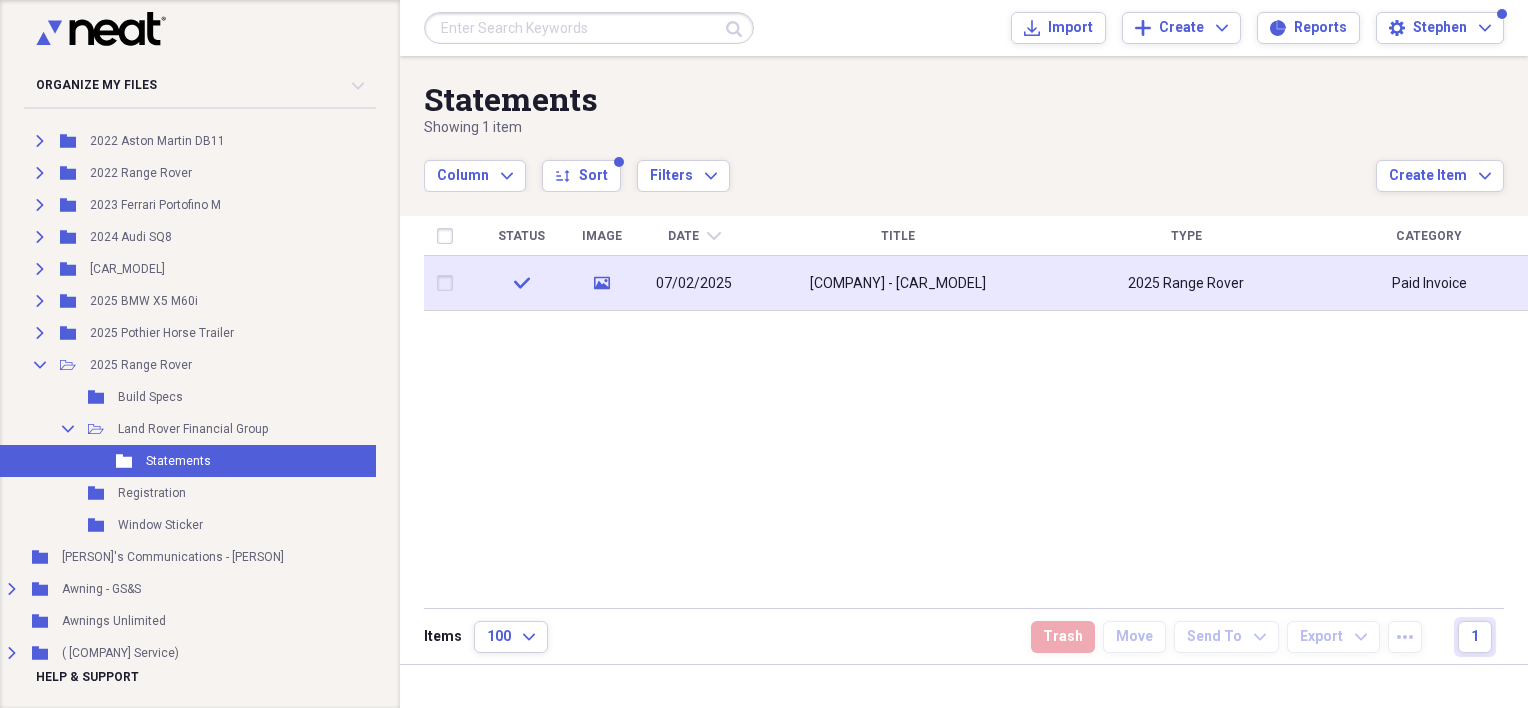 click on "07/02/2025" at bounding box center (694, 284) 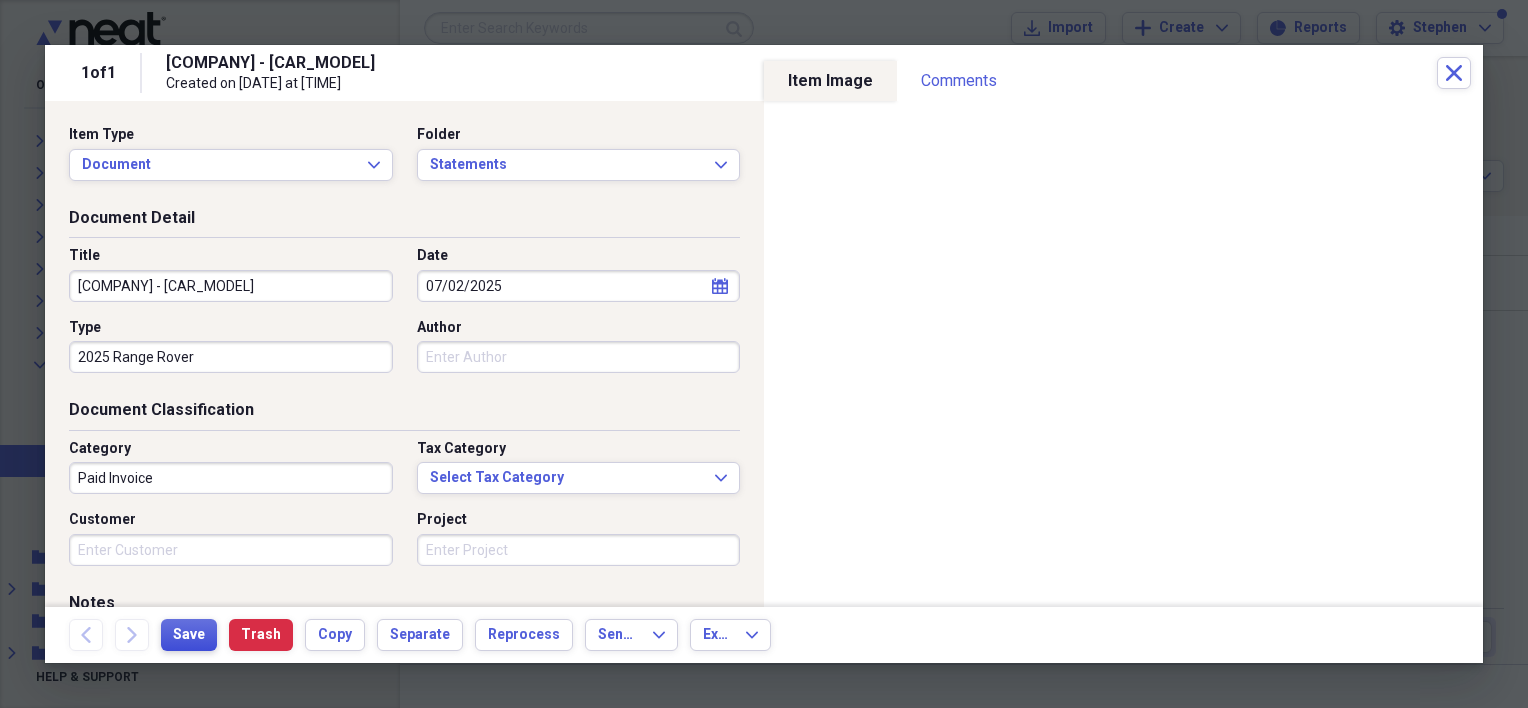 click on "Save" at bounding box center [189, 635] 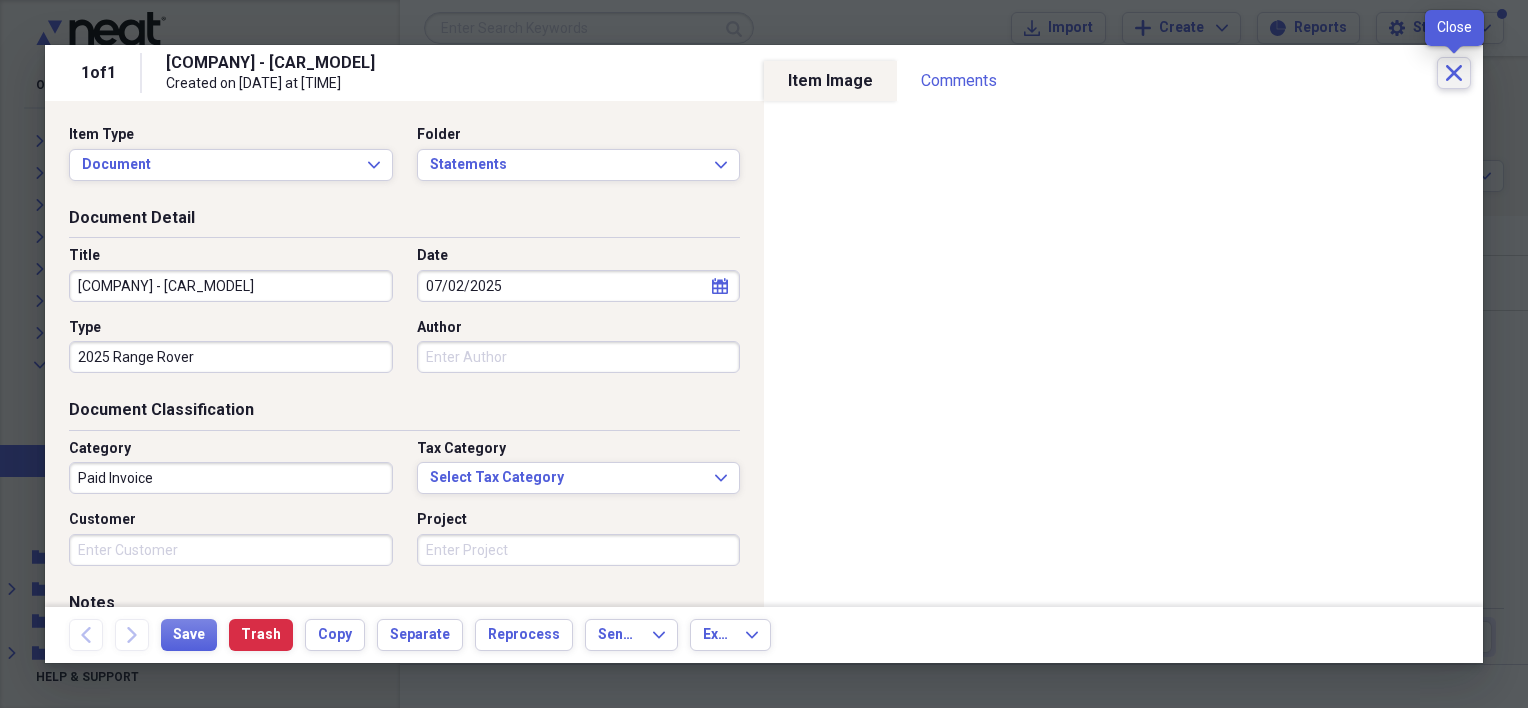 click on "Close" 